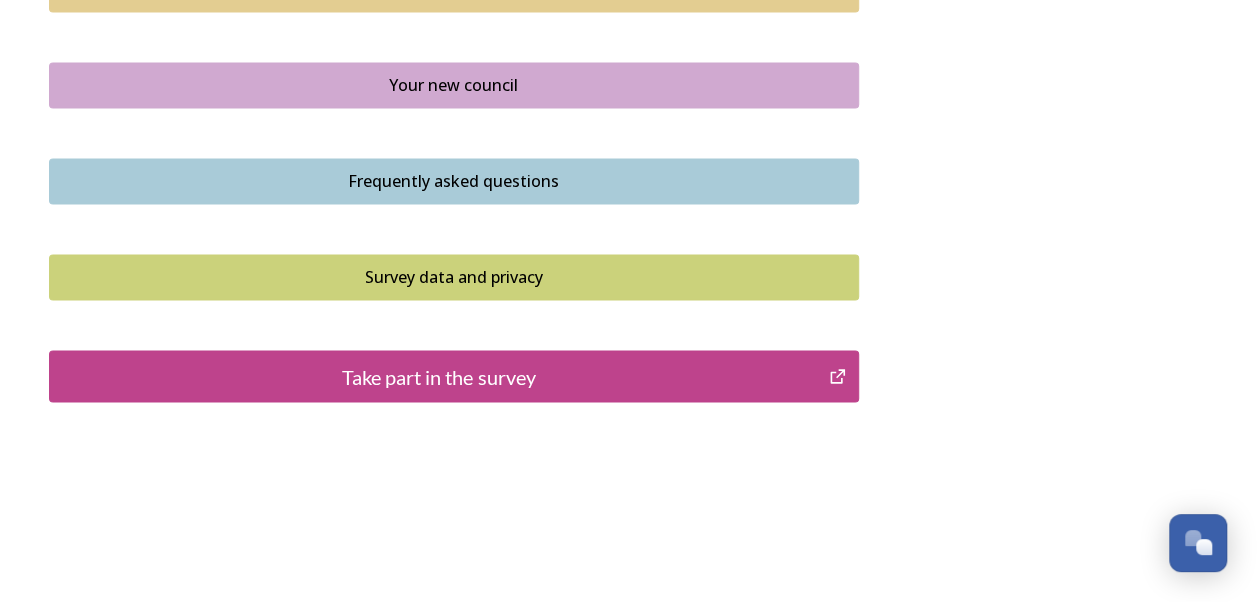 scroll, scrollTop: 1544, scrollLeft: 0, axis: vertical 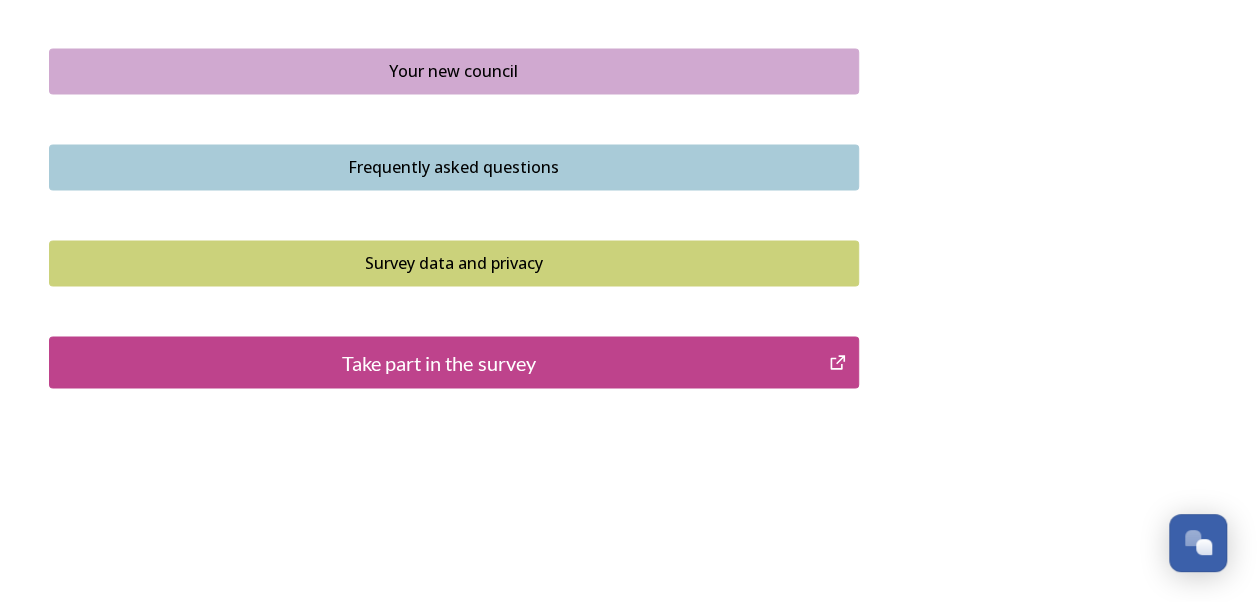 click on "Take part in the survey" at bounding box center [439, 362] 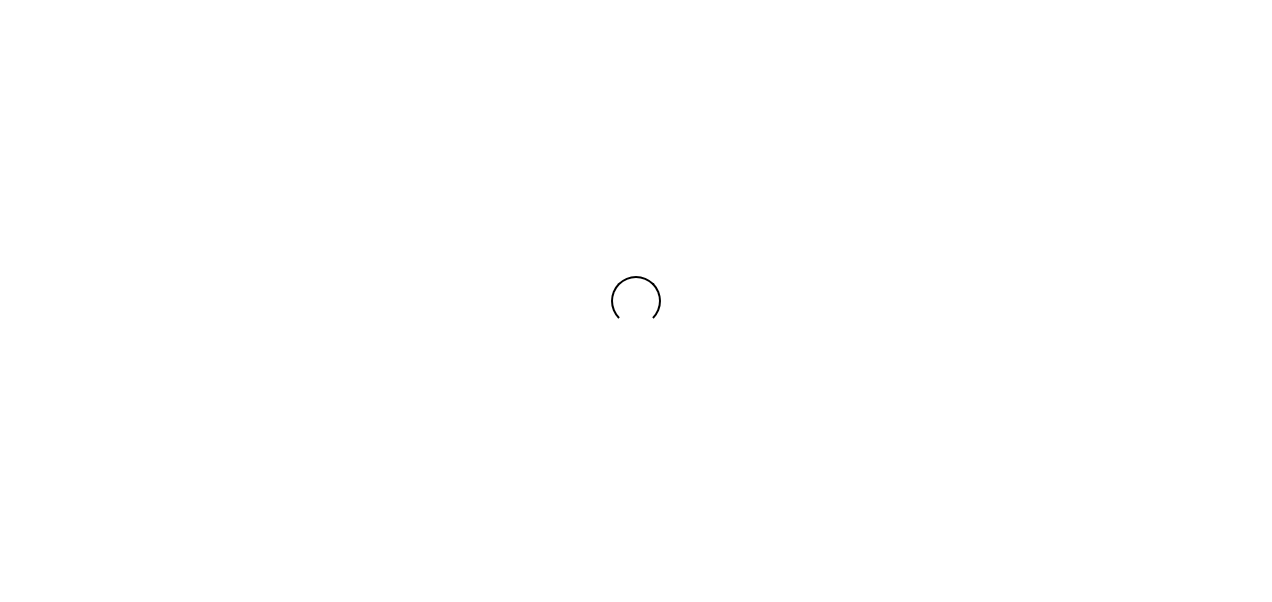 scroll, scrollTop: 0, scrollLeft: 0, axis: both 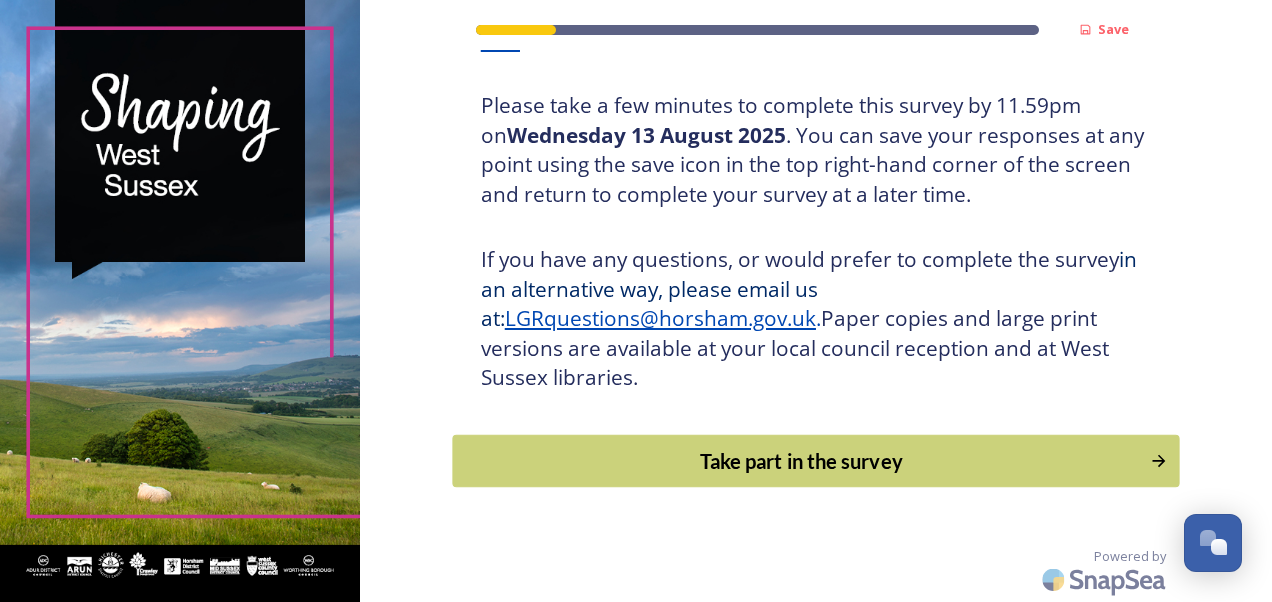 click on "Take part in the survey" at bounding box center (801, 461) 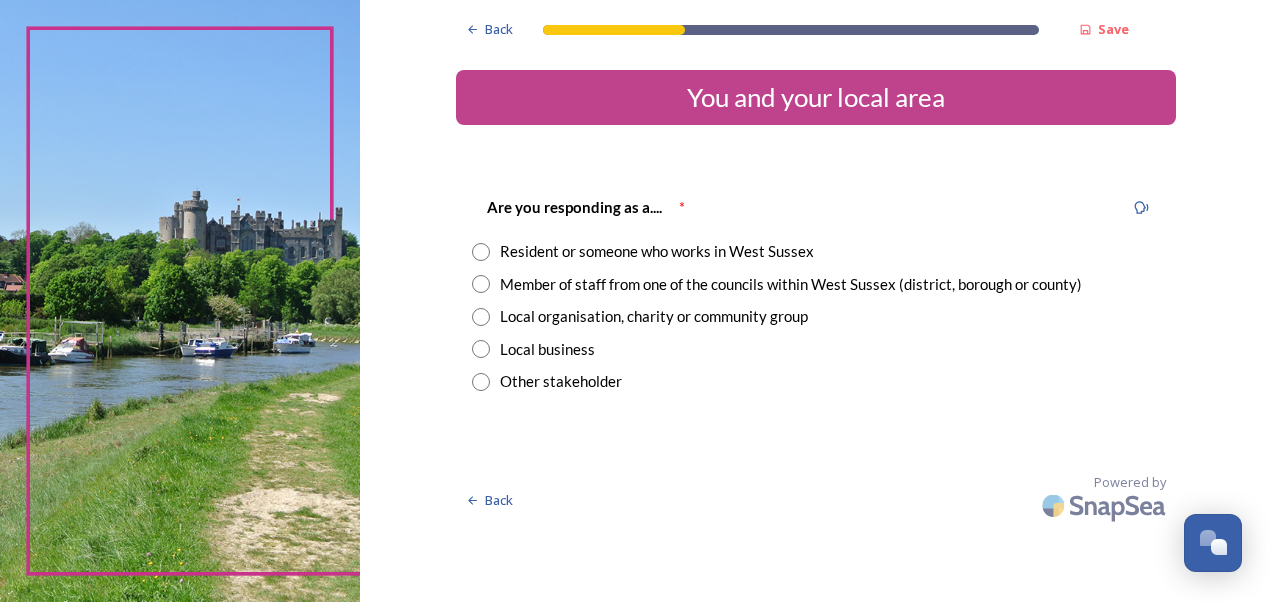 click at bounding box center (481, 284) 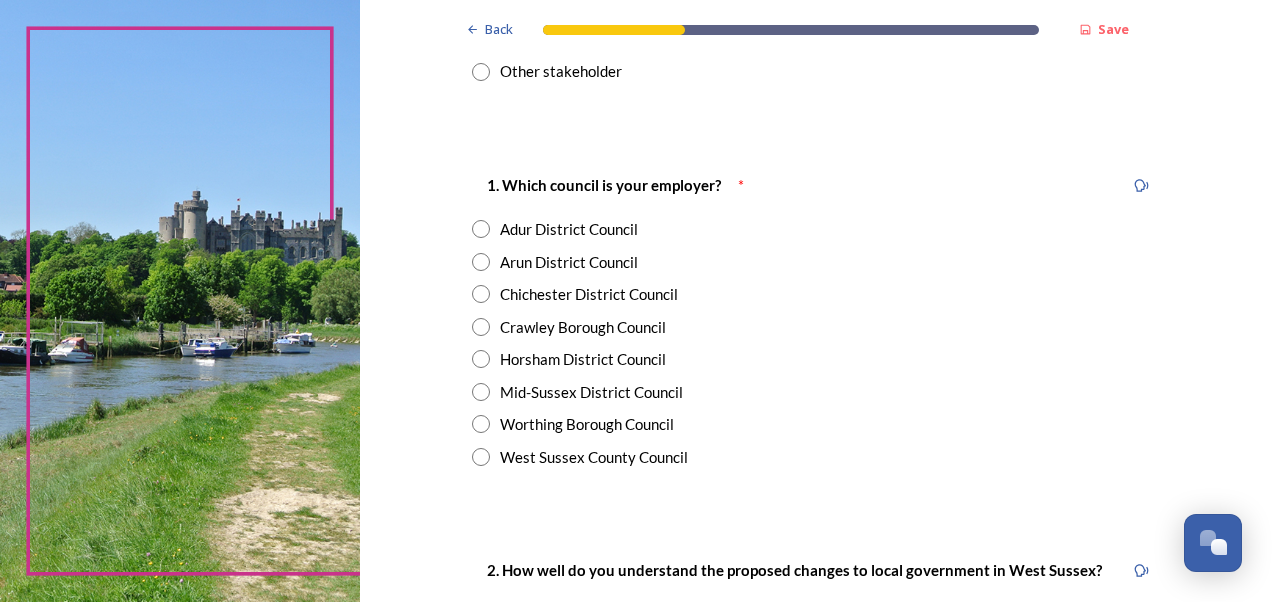 scroll, scrollTop: 400, scrollLeft: 0, axis: vertical 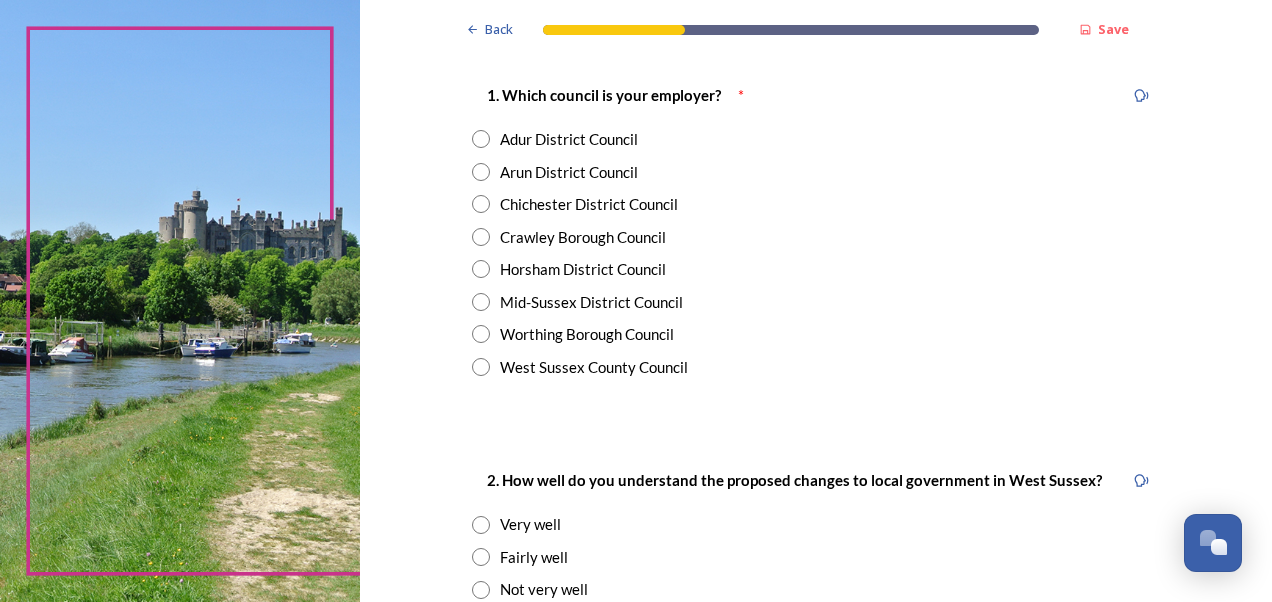 click at bounding box center (481, 367) 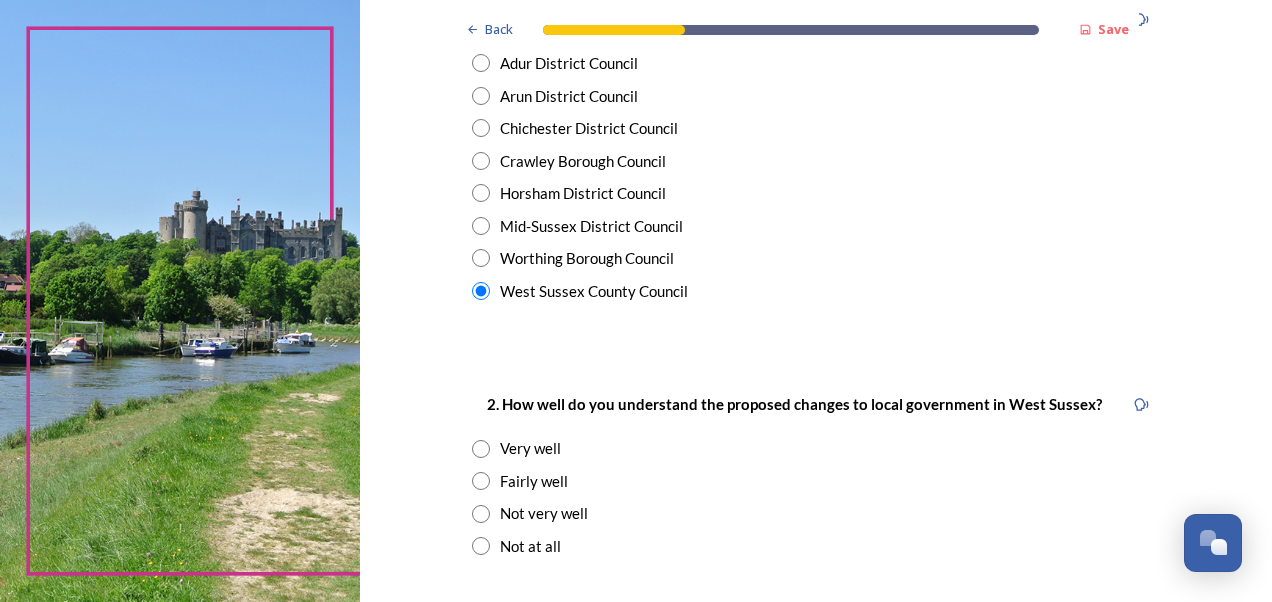 scroll, scrollTop: 600, scrollLeft: 0, axis: vertical 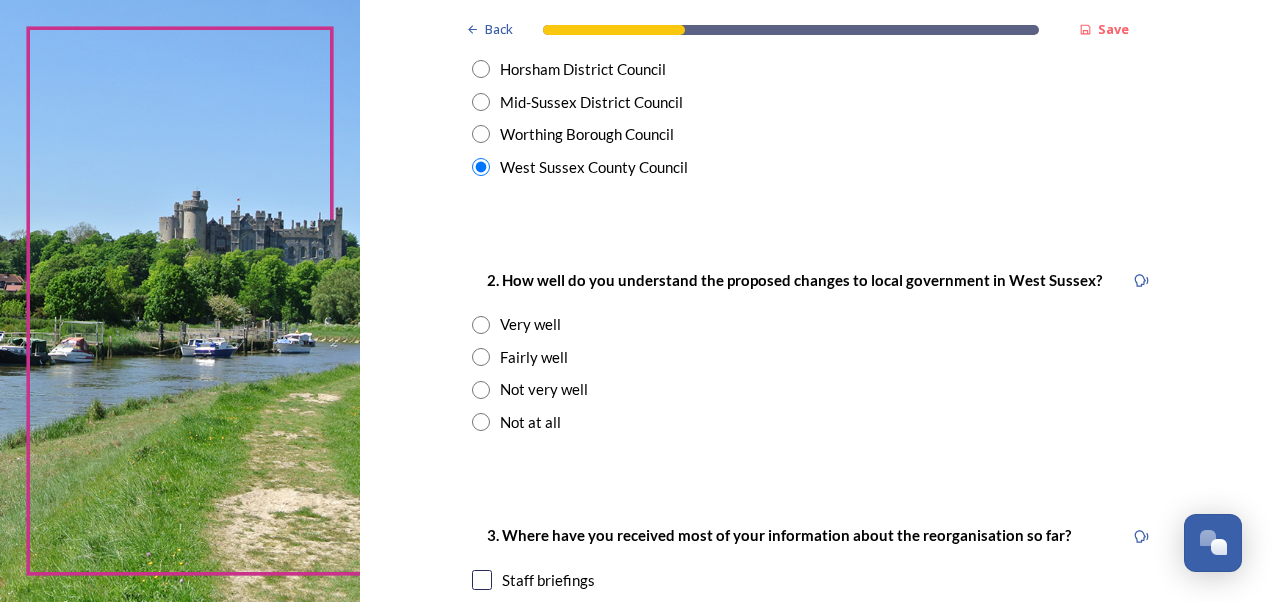 click at bounding box center (481, 390) 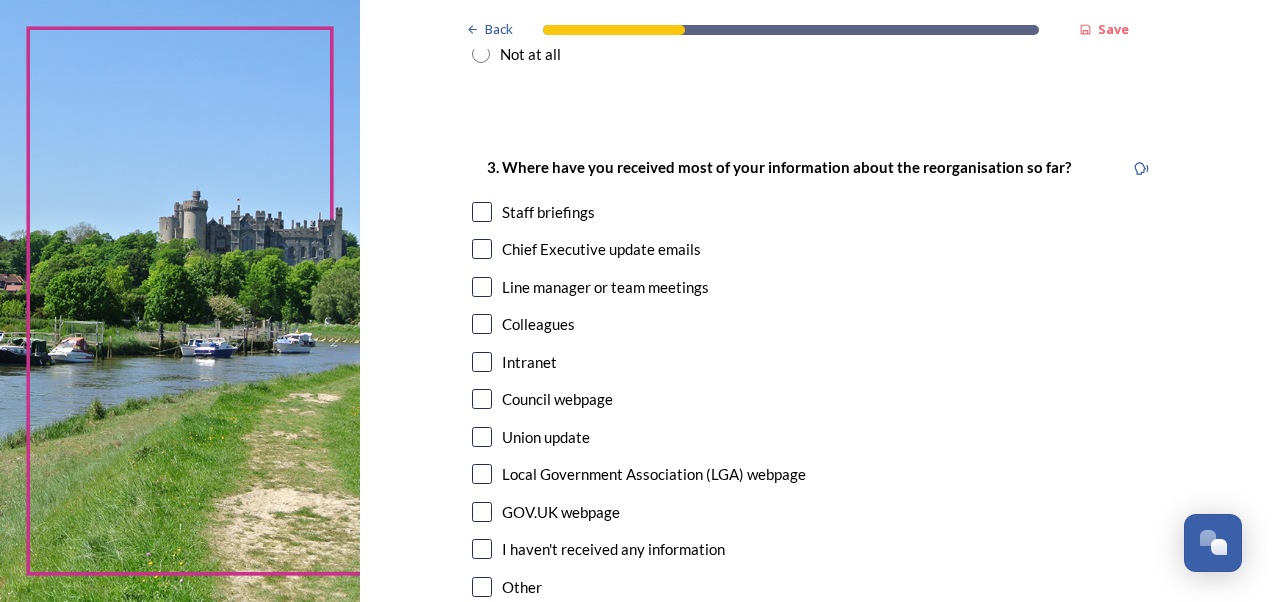 scroll, scrollTop: 1000, scrollLeft: 0, axis: vertical 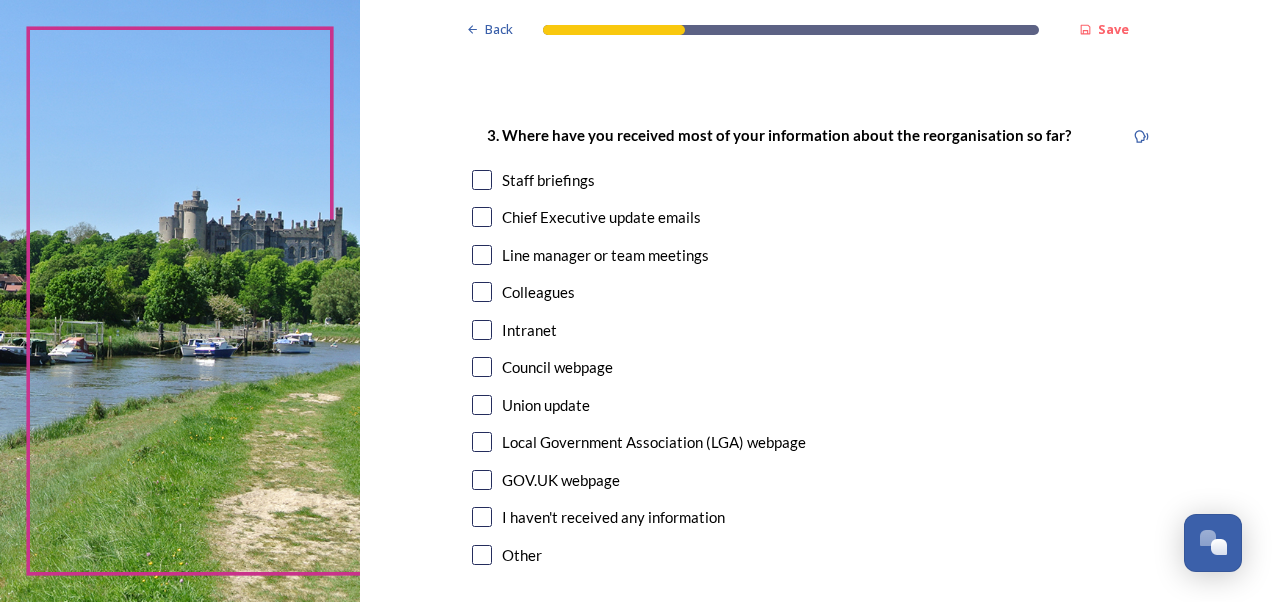 click at bounding box center (482, 292) 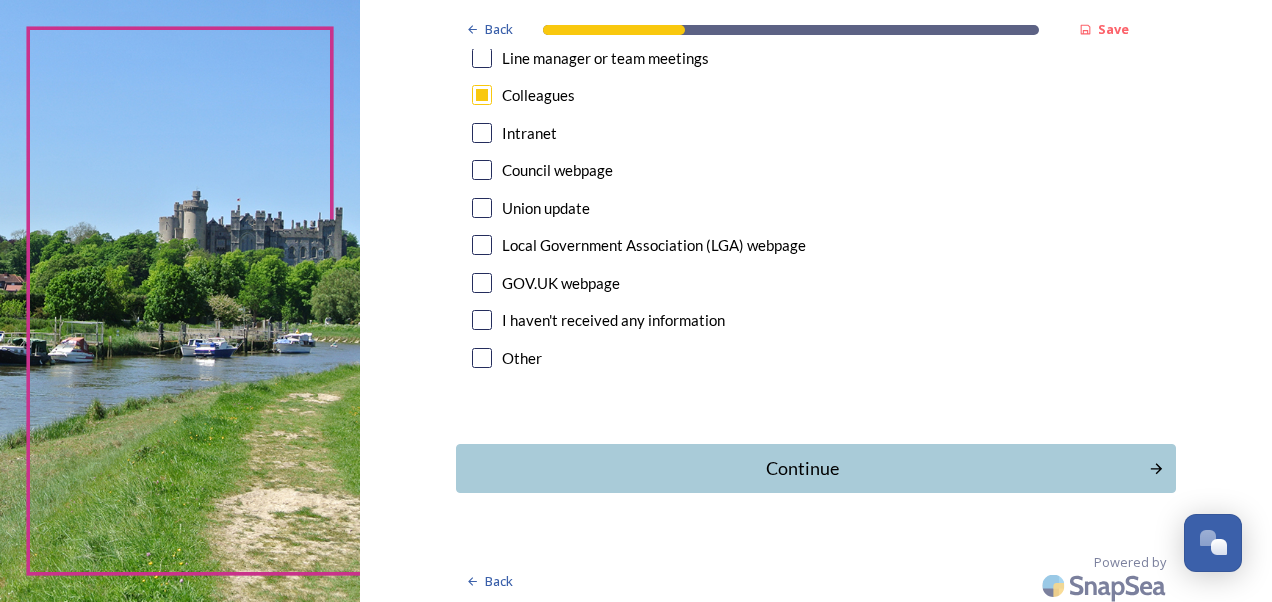scroll, scrollTop: 1203, scrollLeft: 0, axis: vertical 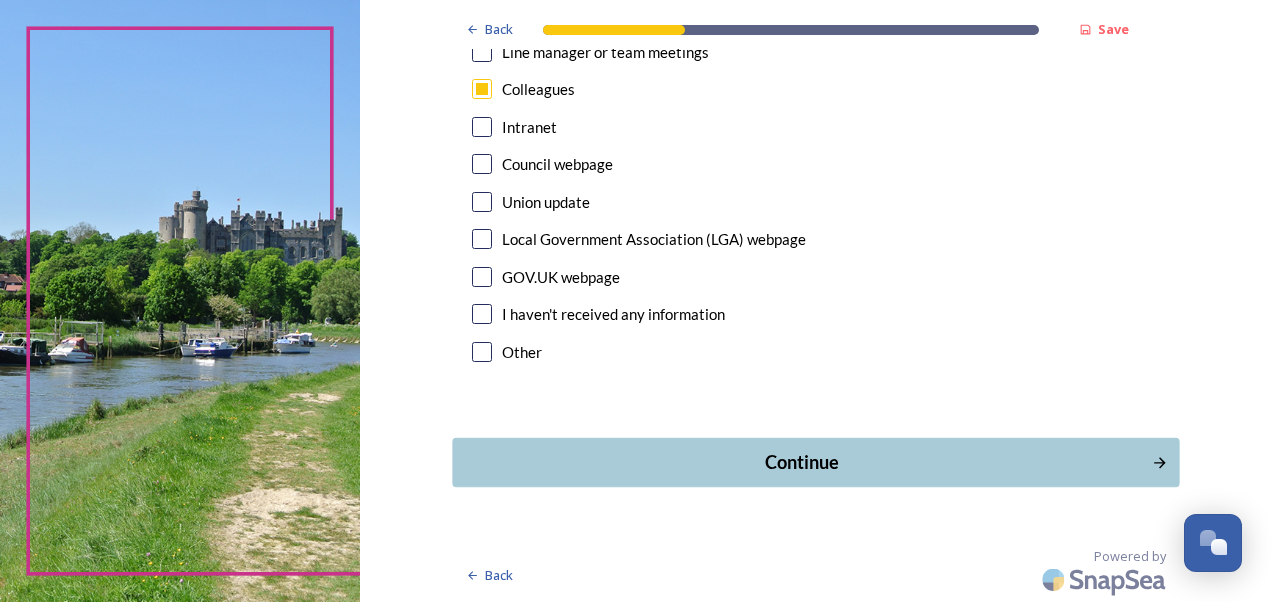 click on "Continue" at bounding box center (801, 462) 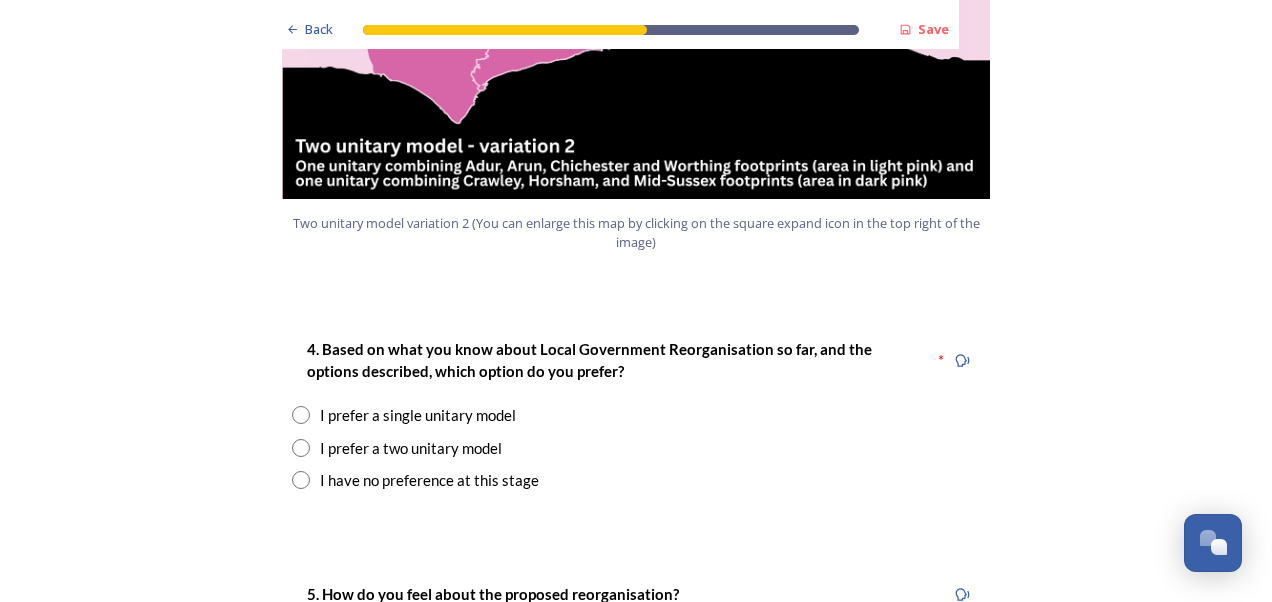 scroll, scrollTop: 2500, scrollLeft: 0, axis: vertical 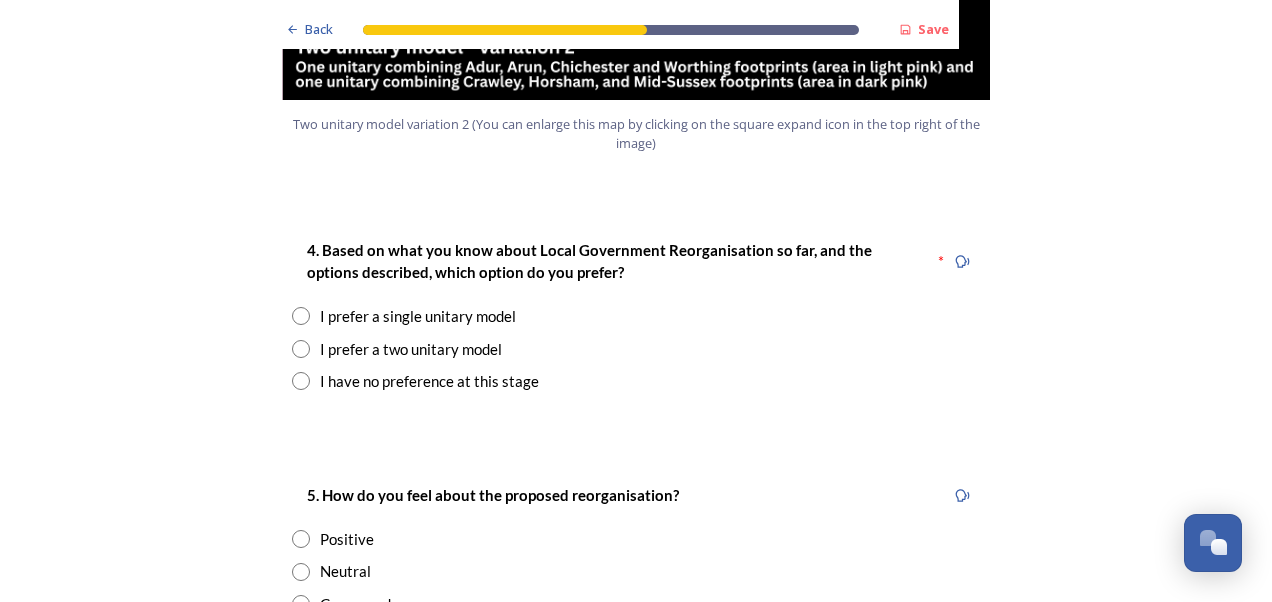 click at bounding box center (301, 381) 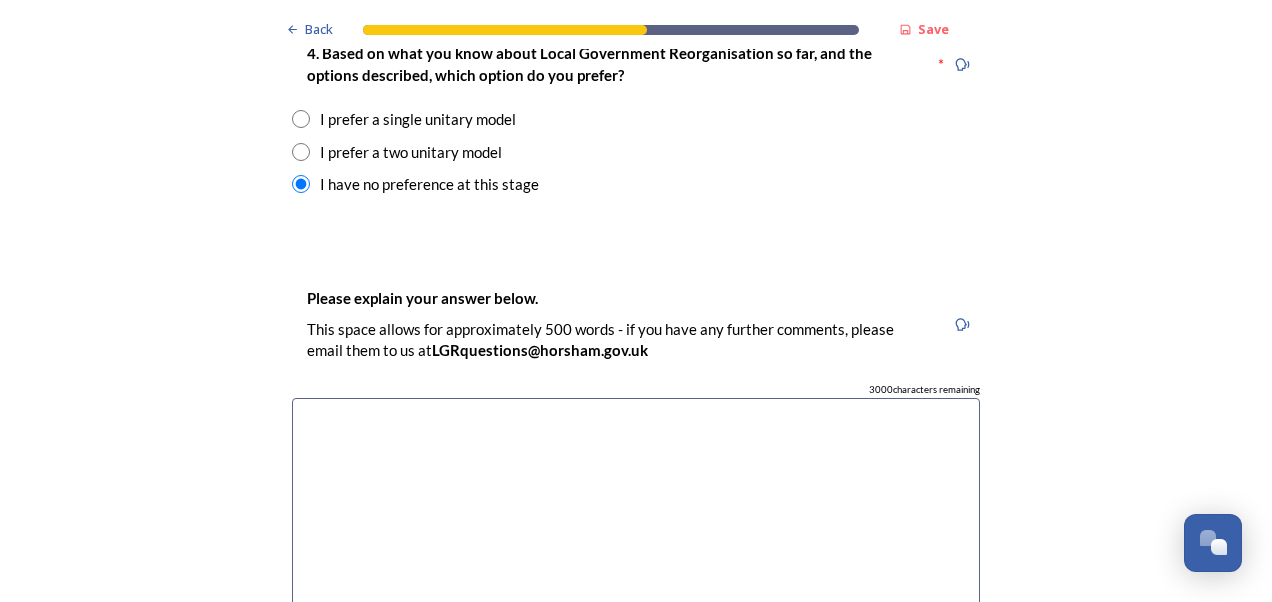 scroll, scrollTop: 2700, scrollLeft: 0, axis: vertical 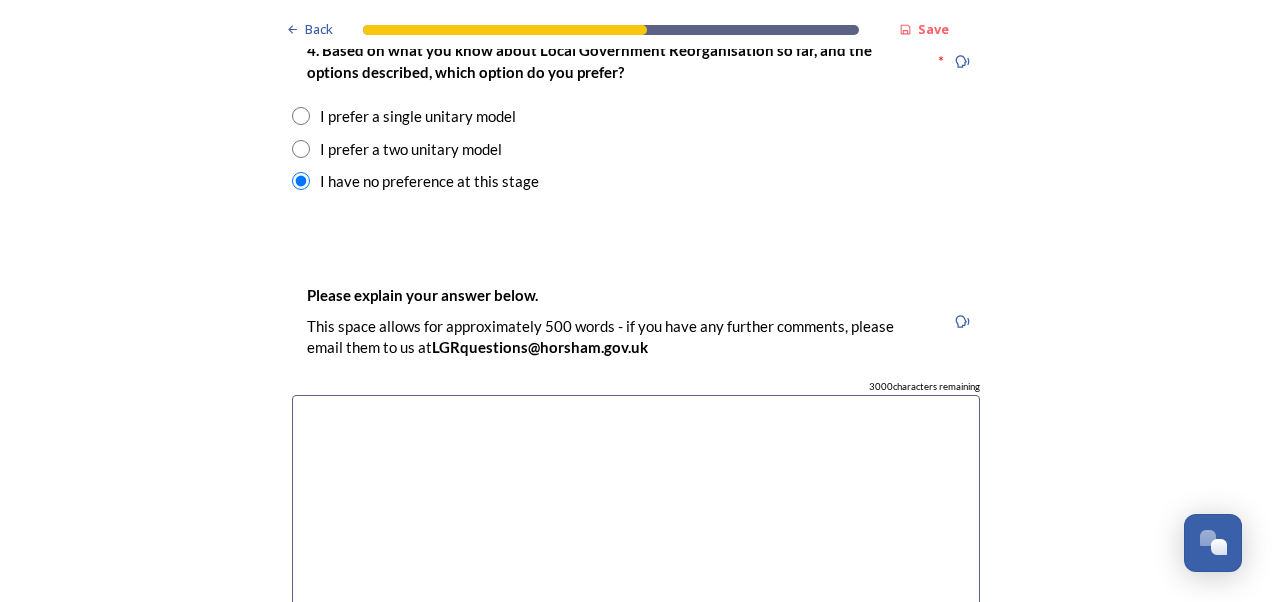click at bounding box center [301, 149] 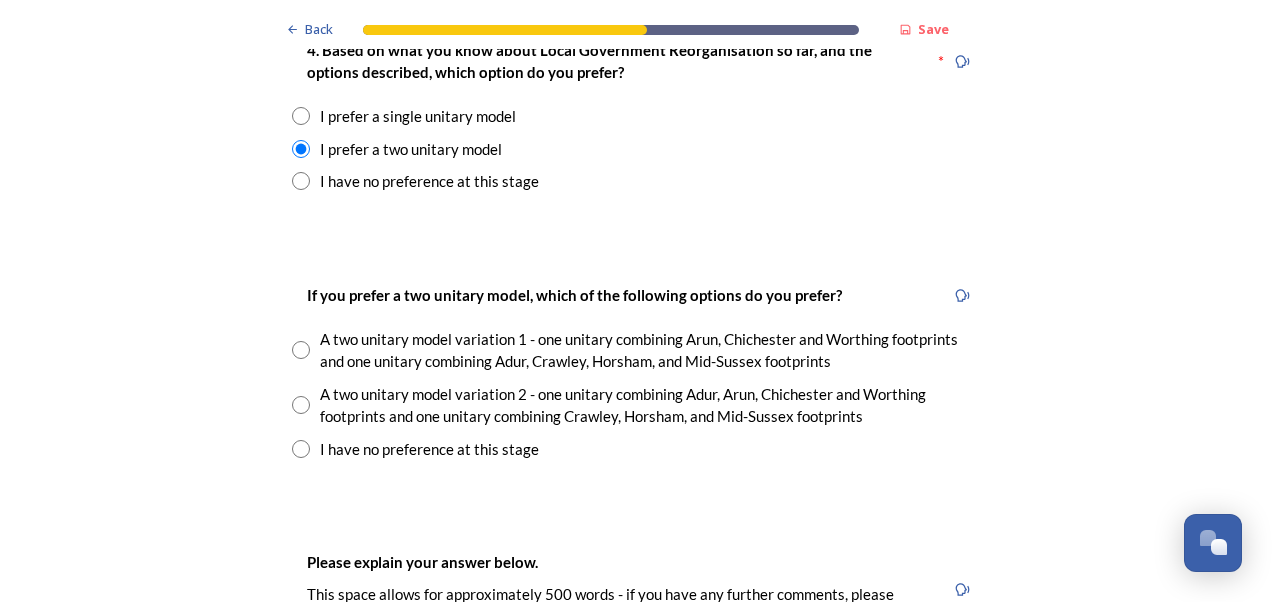 click at bounding box center [301, 405] 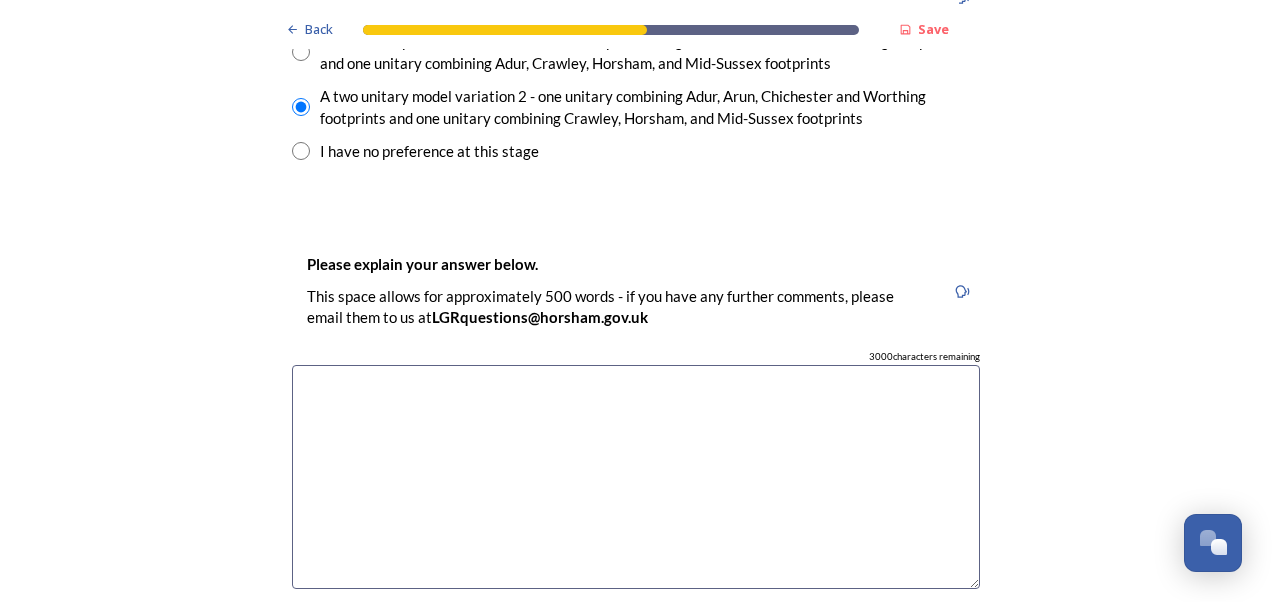 scroll, scrollTop: 3000, scrollLeft: 0, axis: vertical 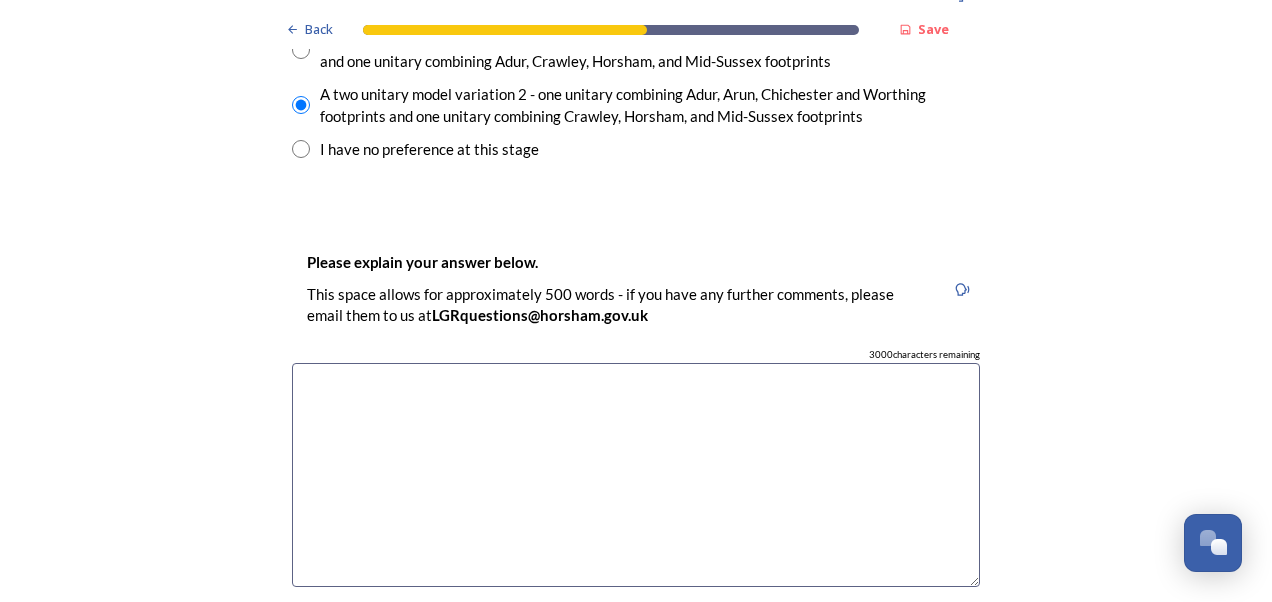 drag, startPoint x: 418, startPoint y: 430, endPoint x: 464, endPoint y: 420, distance: 47.07441 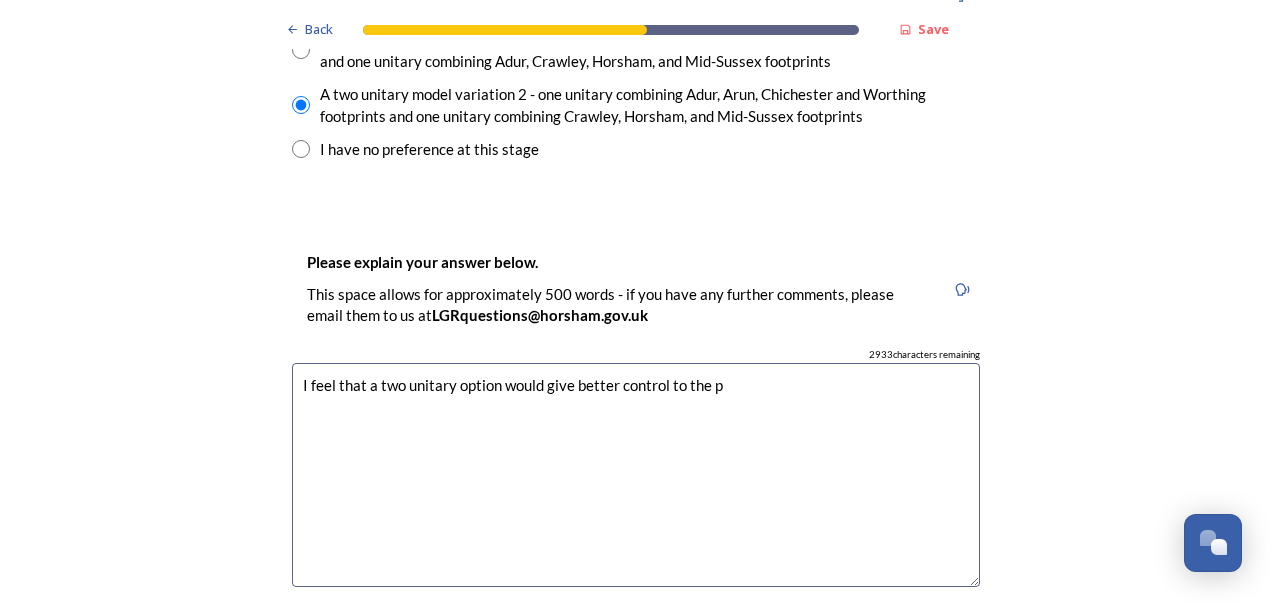 click on "I feel that a two unitary option would give better control to the p" at bounding box center (636, 475) 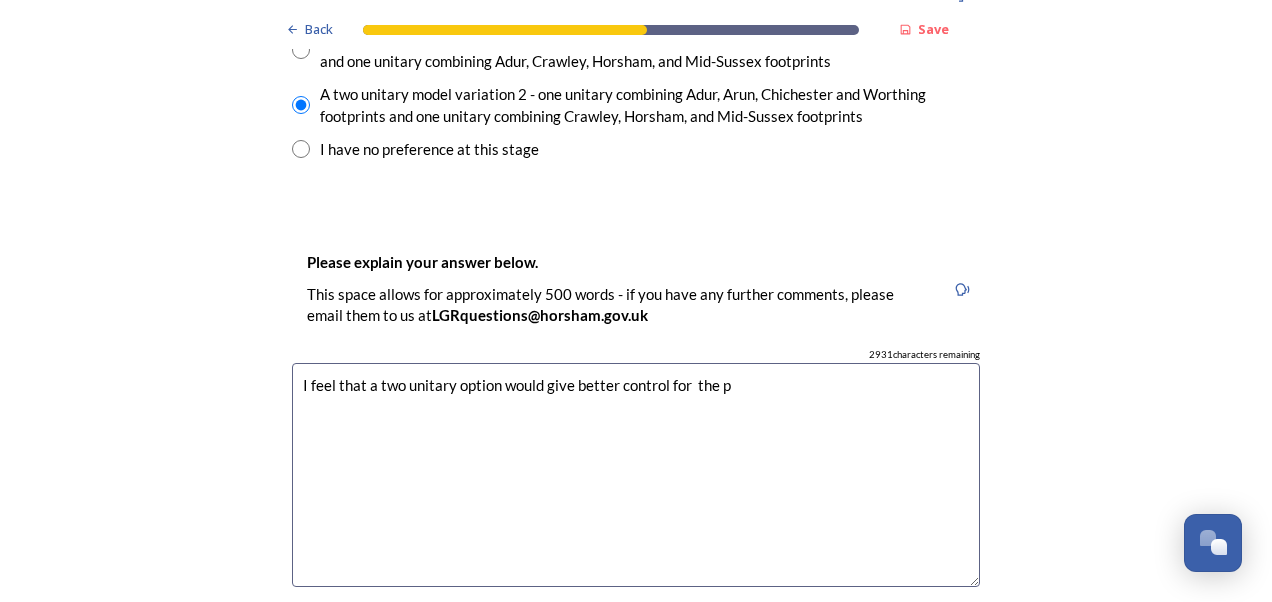 drag, startPoint x: 729, startPoint y: 383, endPoint x: 786, endPoint y: 380, distance: 57.07889 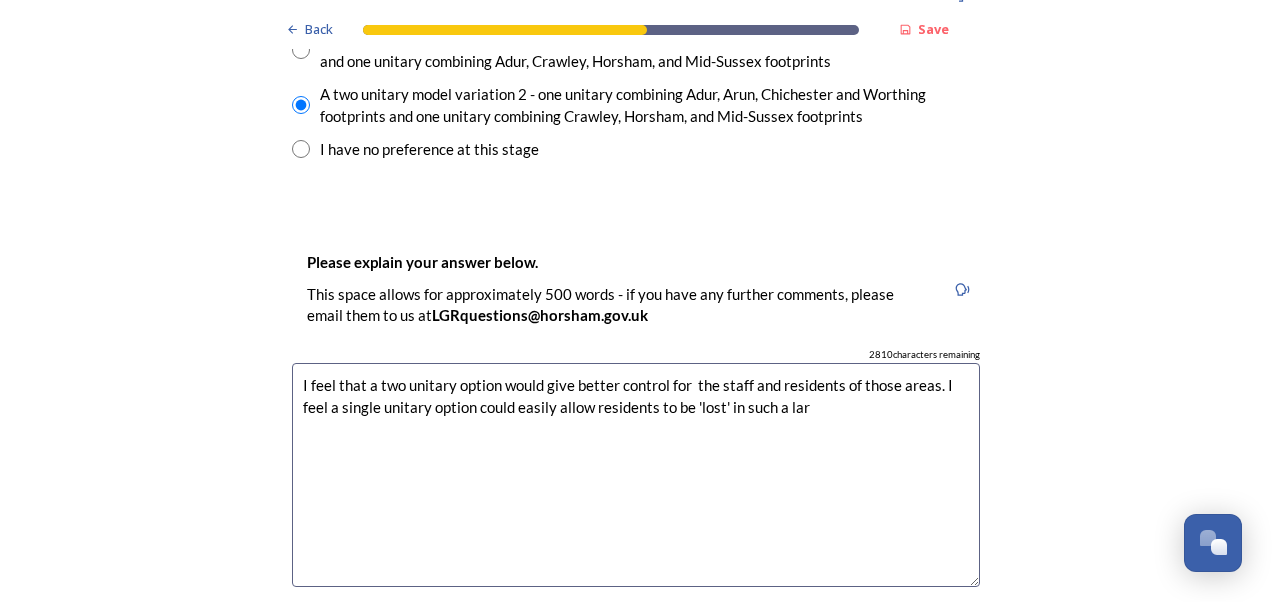 click on "I feel that a two unitary option would give better control for  the staff and residents of those areas. I feel a single unitary option could easily allow residents to be 'lost' in such a lar" at bounding box center [636, 475] 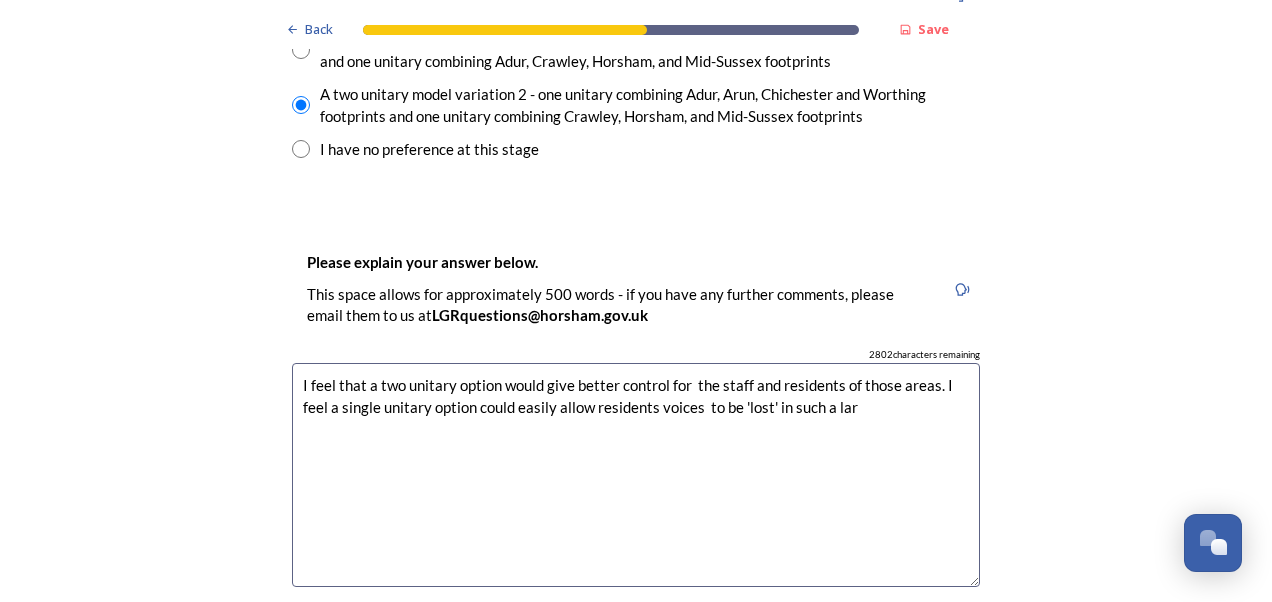click on "I feel that a two unitary option would give better control for  the staff and residents of those areas. I feel a single unitary option could easily allow residents voices  to be 'lost' in such a lar" at bounding box center (636, 475) 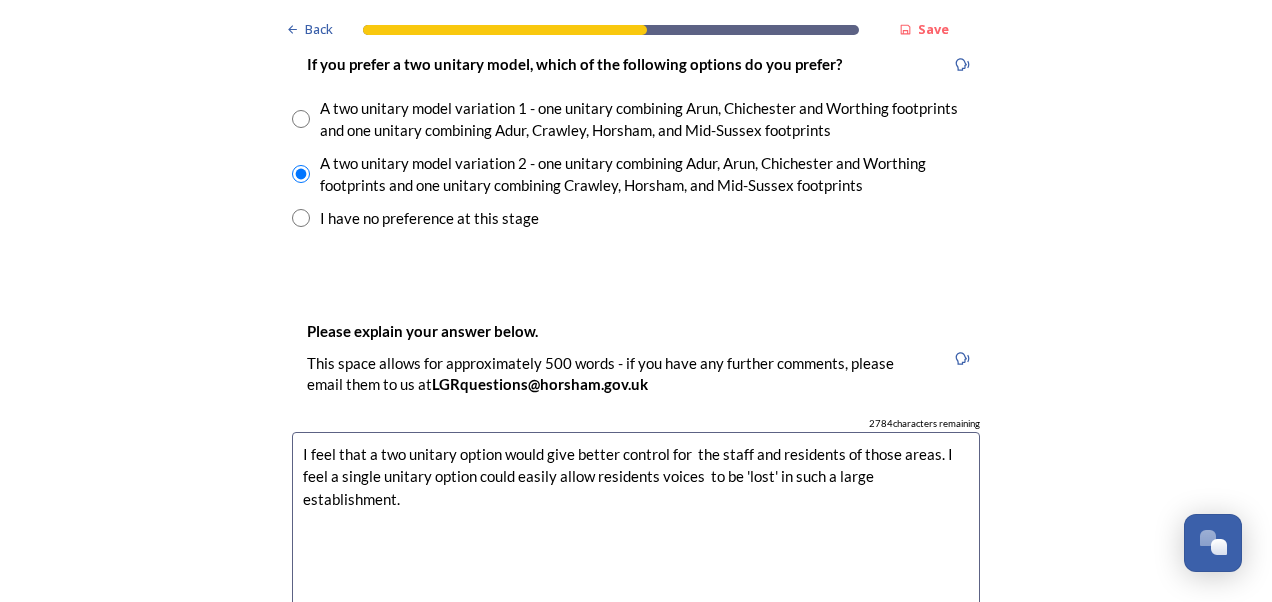 scroll, scrollTop: 2900, scrollLeft: 0, axis: vertical 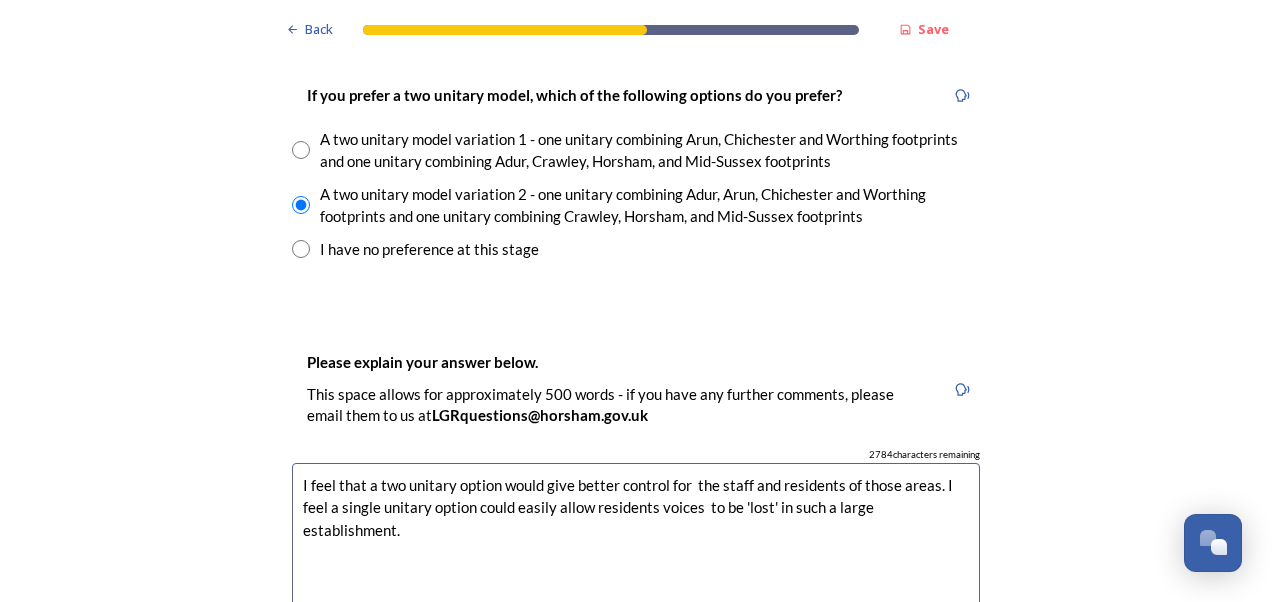 click on "I feel that a two unitary option would give better control for  the staff and residents of those areas. I feel a single unitary option could easily allow residents voices  to be 'lost' in such a large establishment." at bounding box center [636, 575] 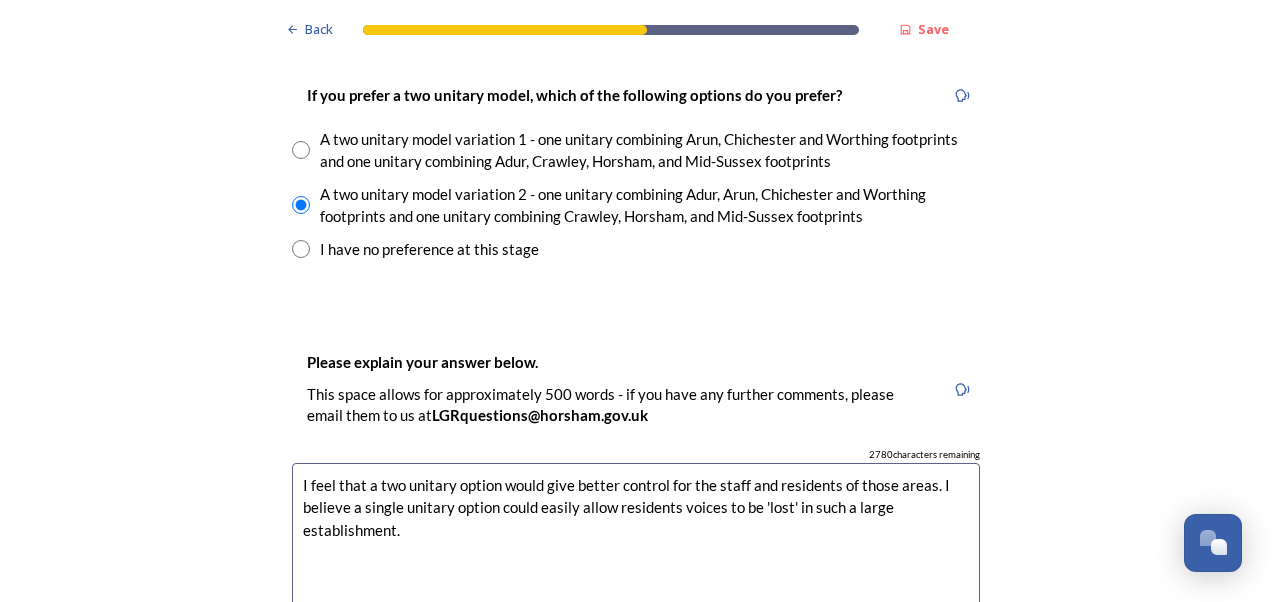 click on "I feel that a two unitary option would give better control for the staff and residents of those areas. I believe a single unitary option could easily allow residents voices to be 'lost' in such a large establishment." at bounding box center (636, 575) 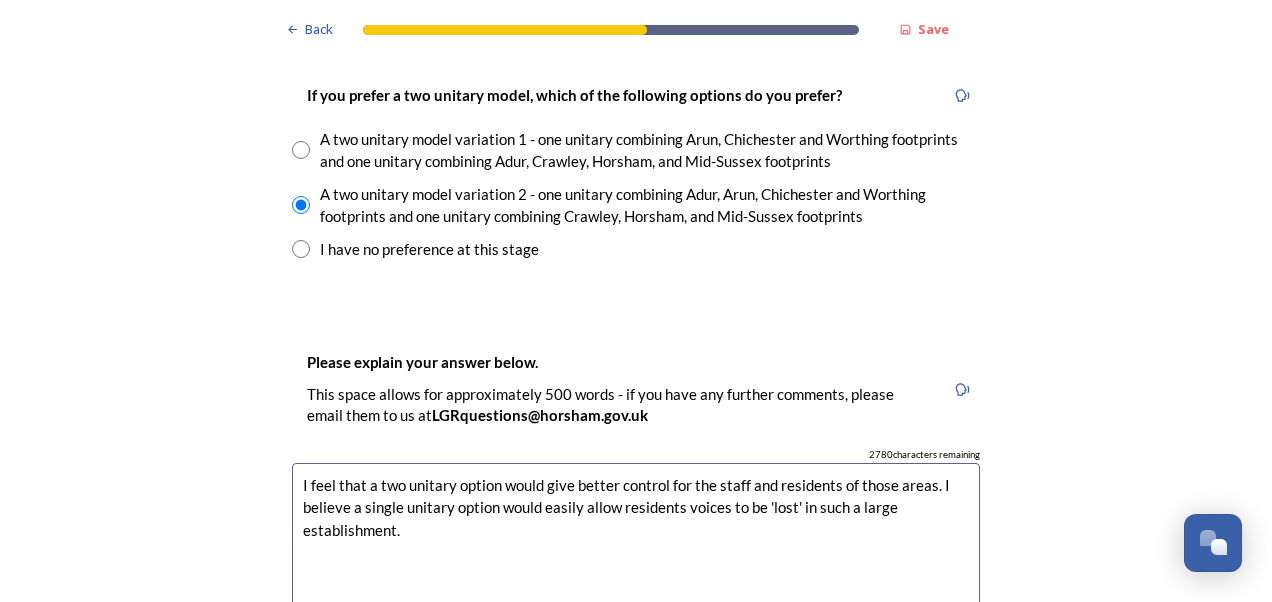 click on "I feel that a two unitary option would give better control for the staff and residents of those areas. I believe a single unitary option would easily allow residents voices to be 'lost' in such a large establishment." at bounding box center (636, 575) 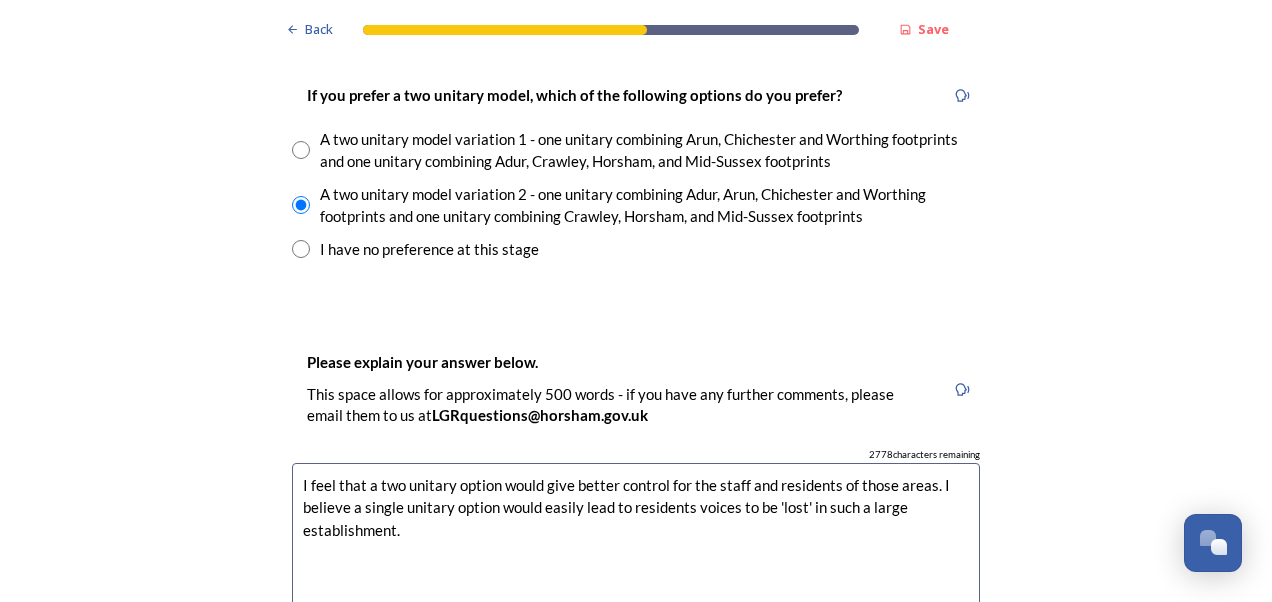 click on "I feel that a two unitary option would give better control for the staff and residents of those areas. I believe a single unitary option would easily lead to residents voices to be 'lost' in such a large establishment." at bounding box center (636, 575) 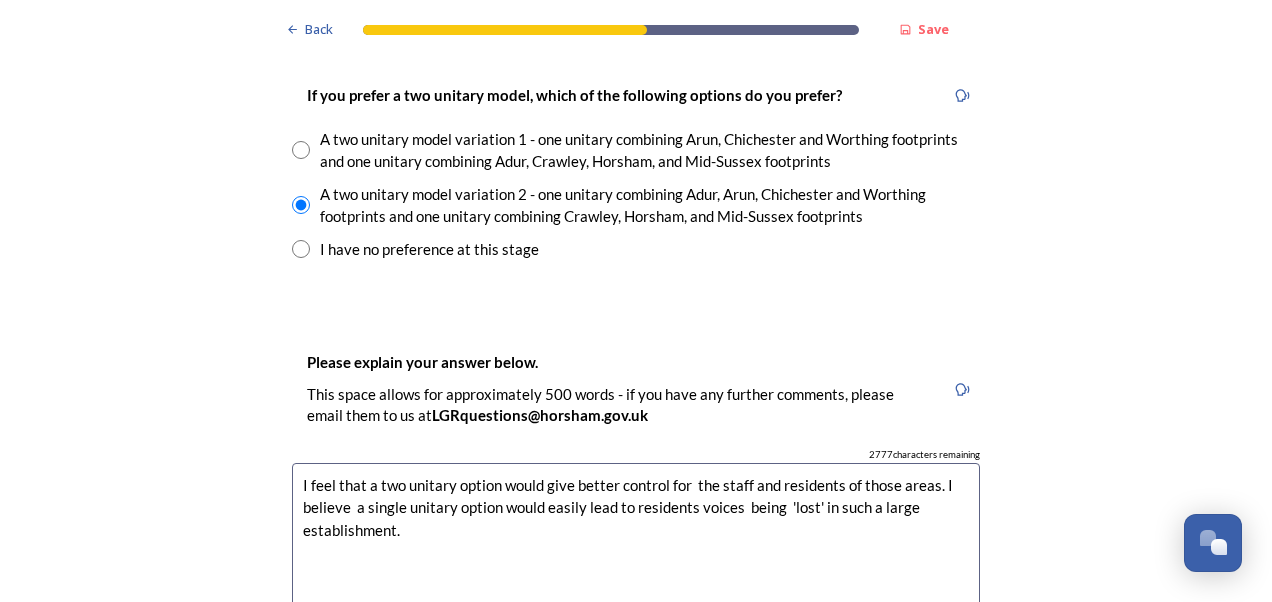 click on "I feel that a two unitary option would give better control for  the staff and residents of those areas. I believe  a single unitary option would easily lead to residents voices  being  'lost' in such a large establishment." at bounding box center [636, 575] 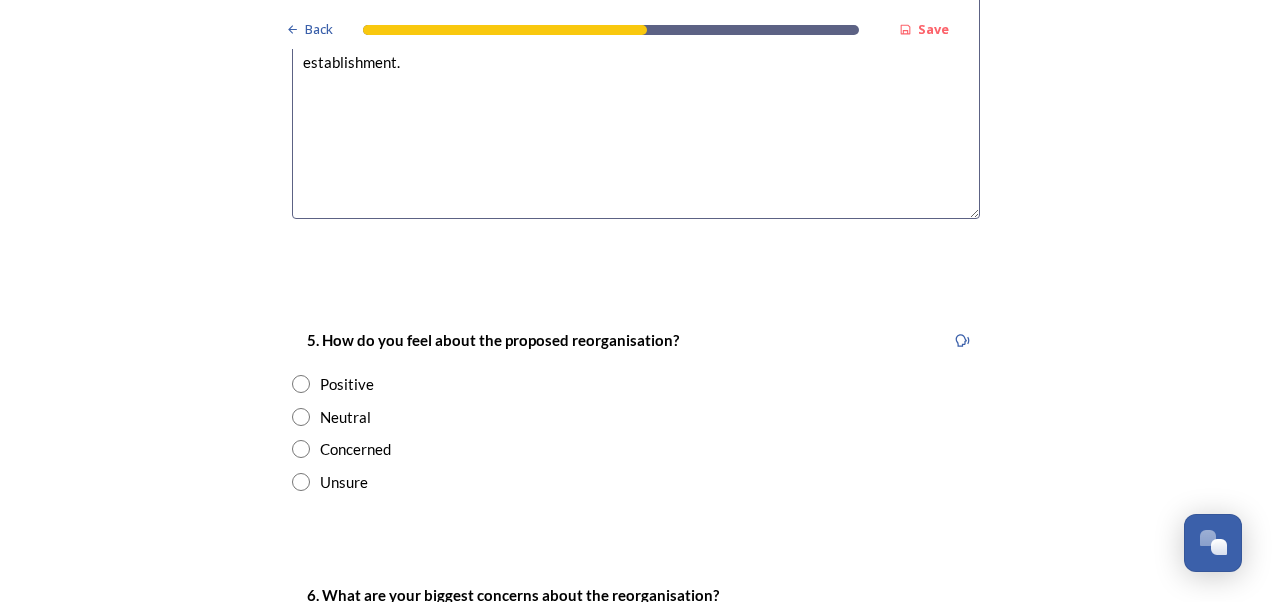 scroll, scrollTop: 3400, scrollLeft: 0, axis: vertical 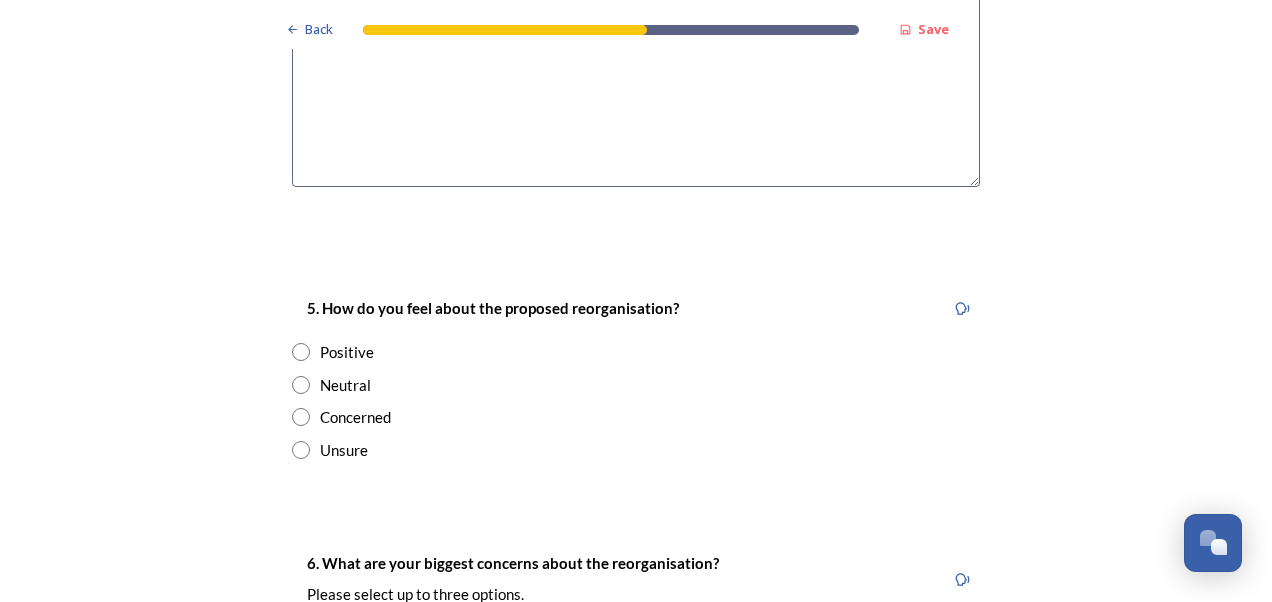 type on "I feel that a two unitary option would give better control for the staff and residents of those areas. I believe a single unitary option would easily lead to residents voices being 'lost' in such a large establishment." 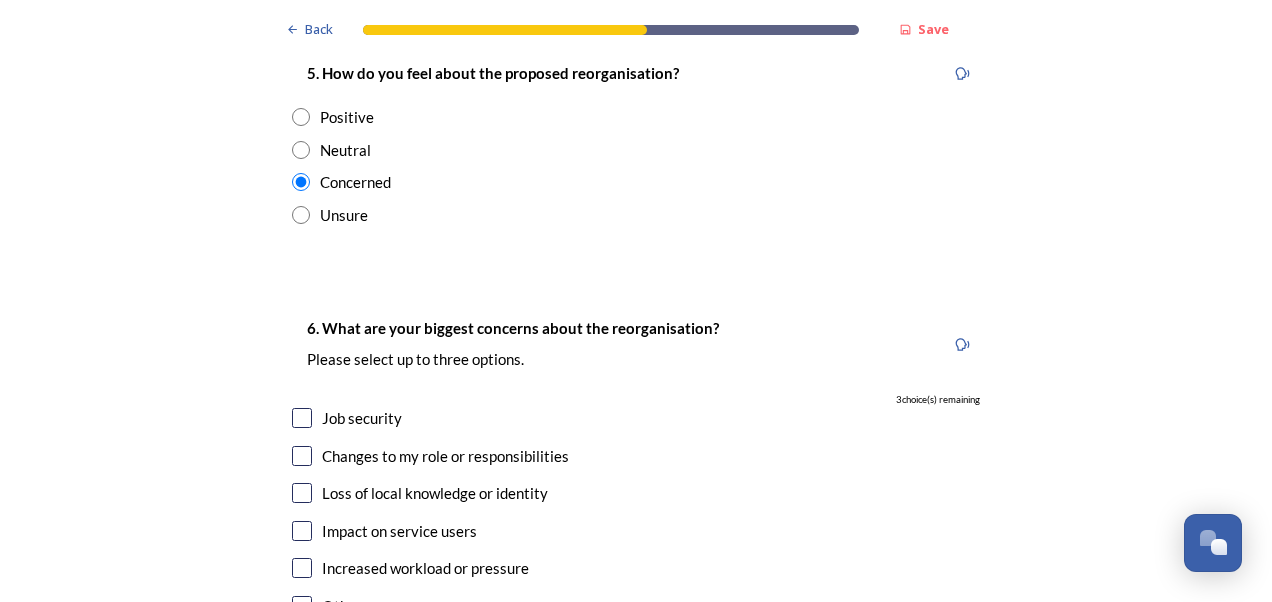 scroll, scrollTop: 3700, scrollLeft: 0, axis: vertical 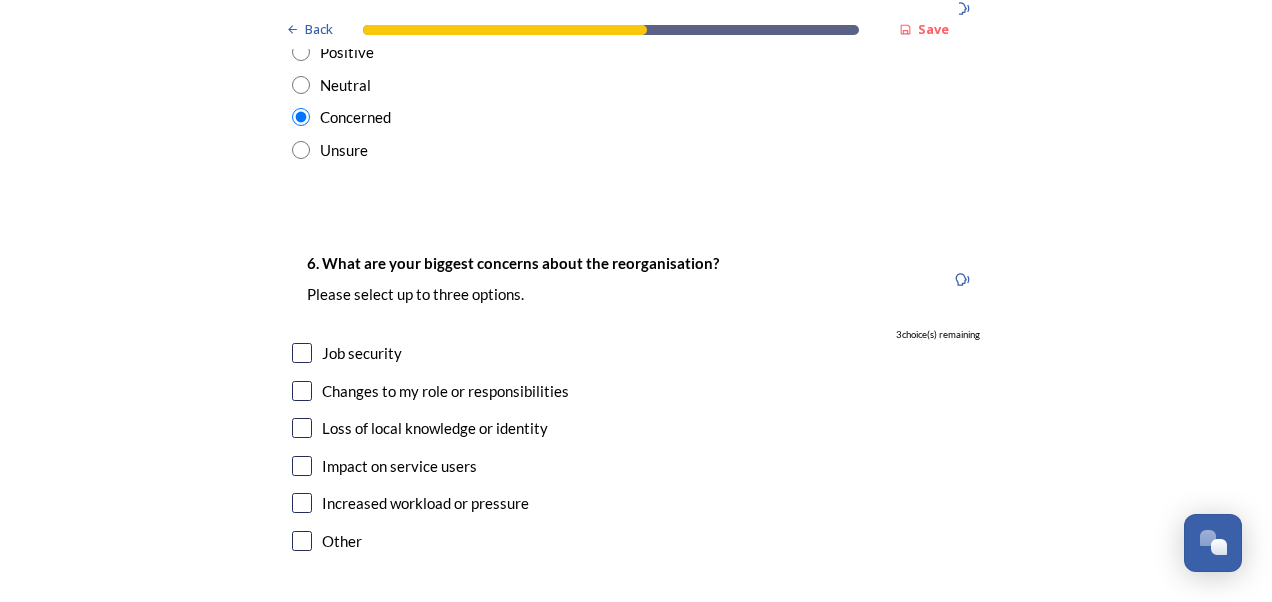 click at bounding box center [302, 391] 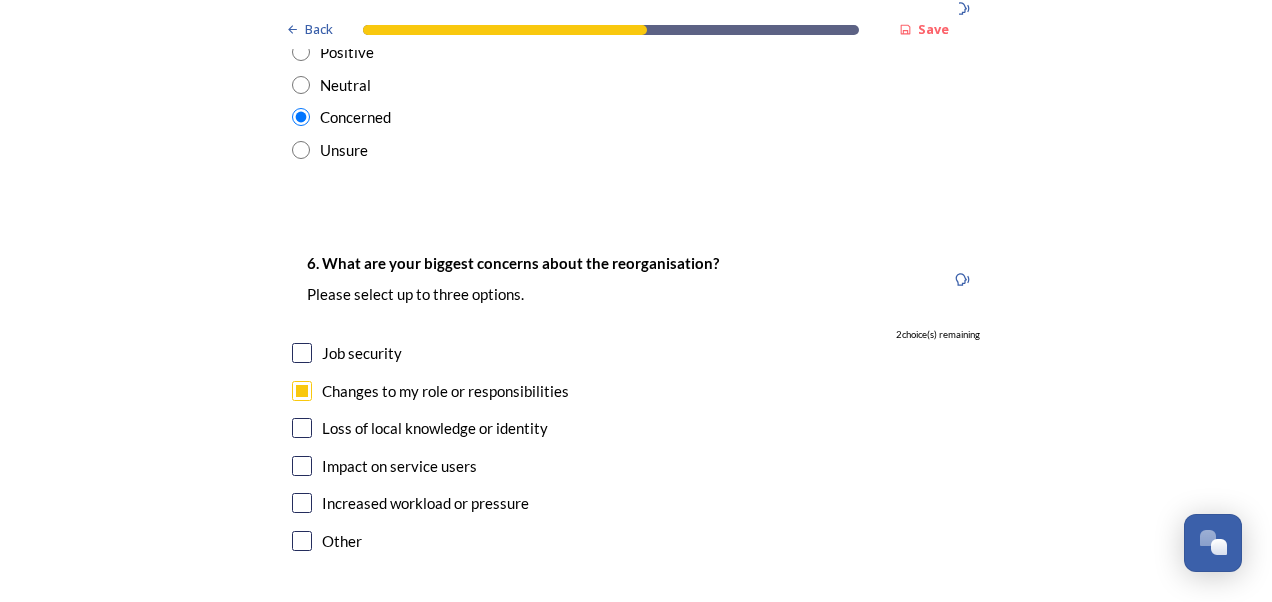 click at bounding box center (302, 428) 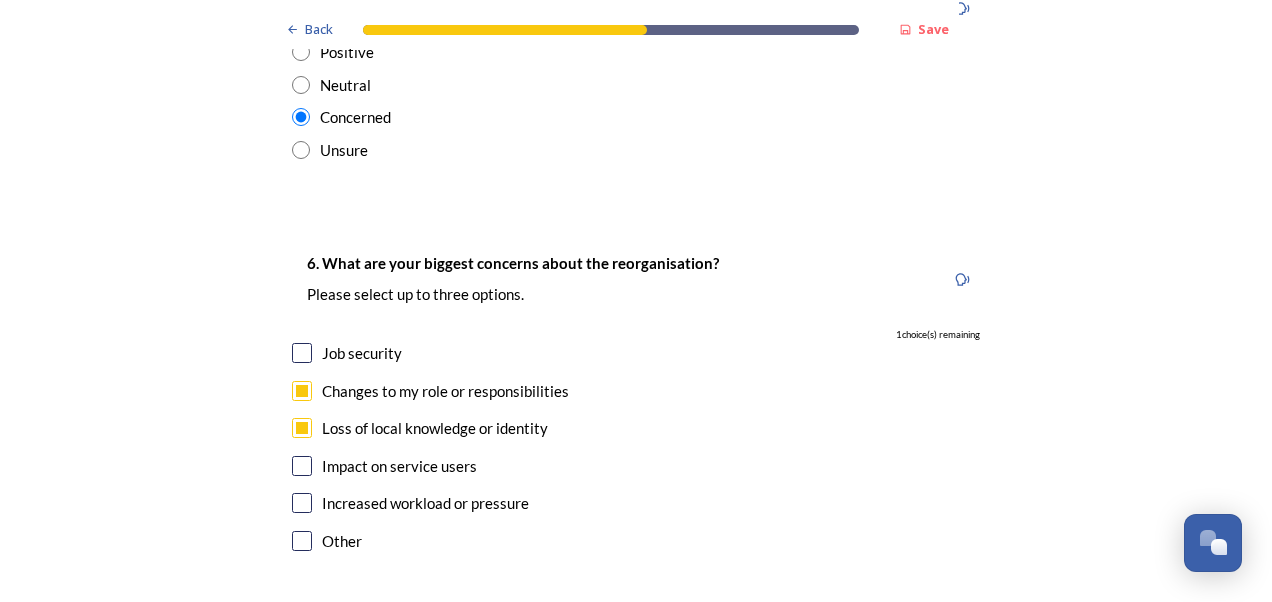 click at bounding box center (302, 466) 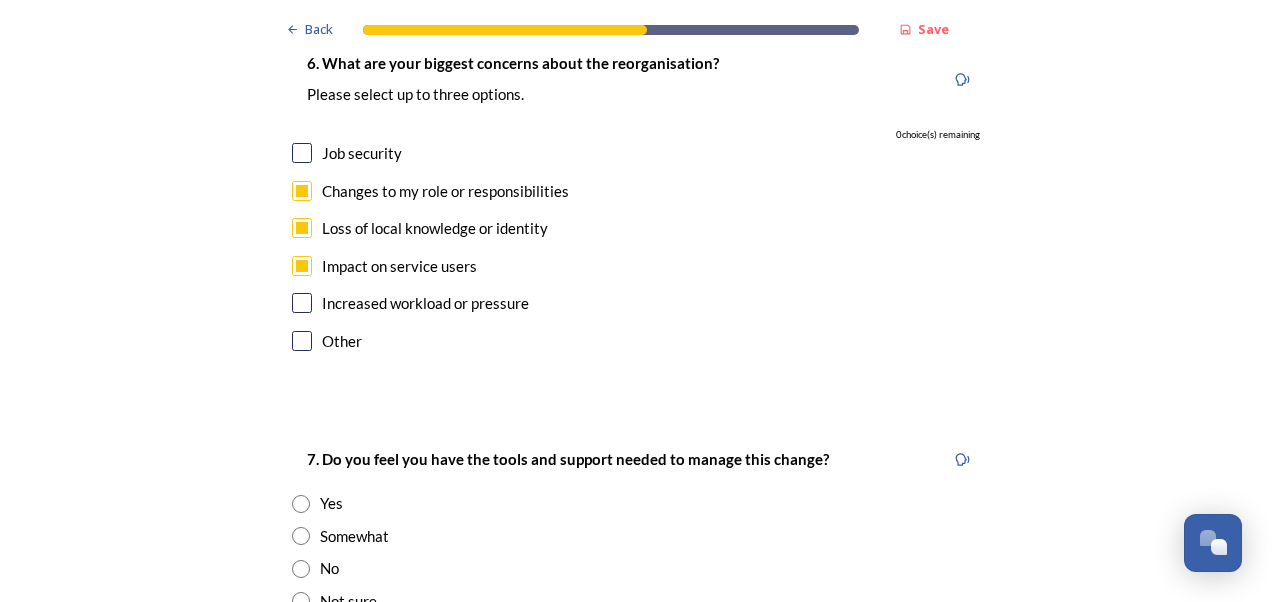 scroll, scrollTop: 3900, scrollLeft: 0, axis: vertical 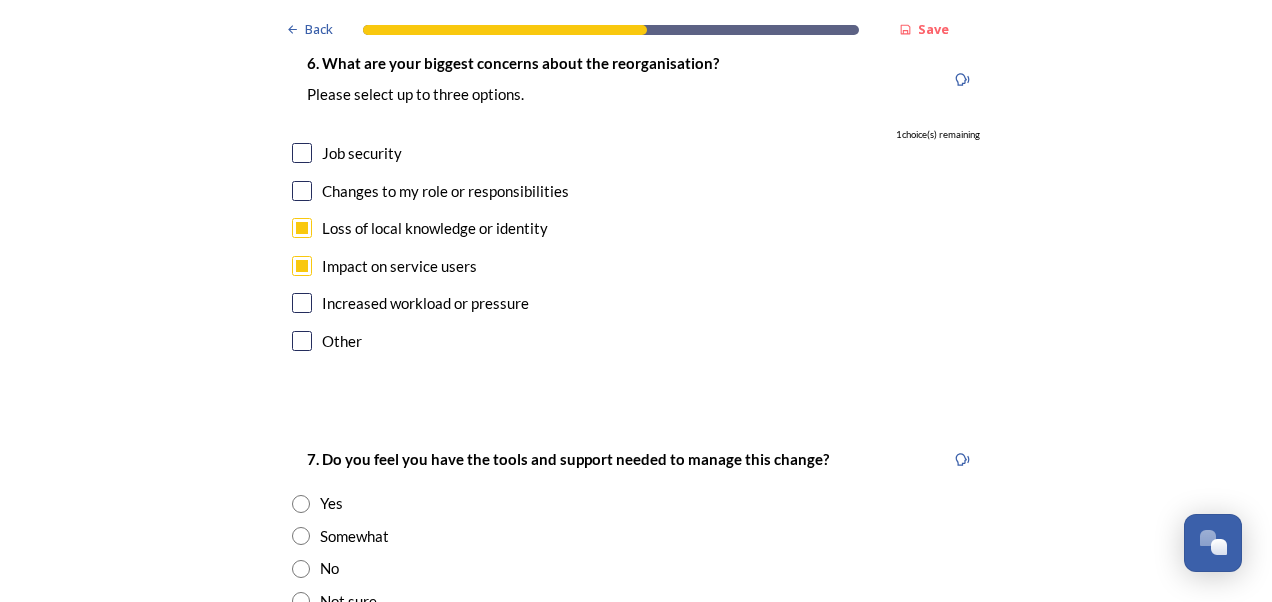 click at bounding box center (302, 153) 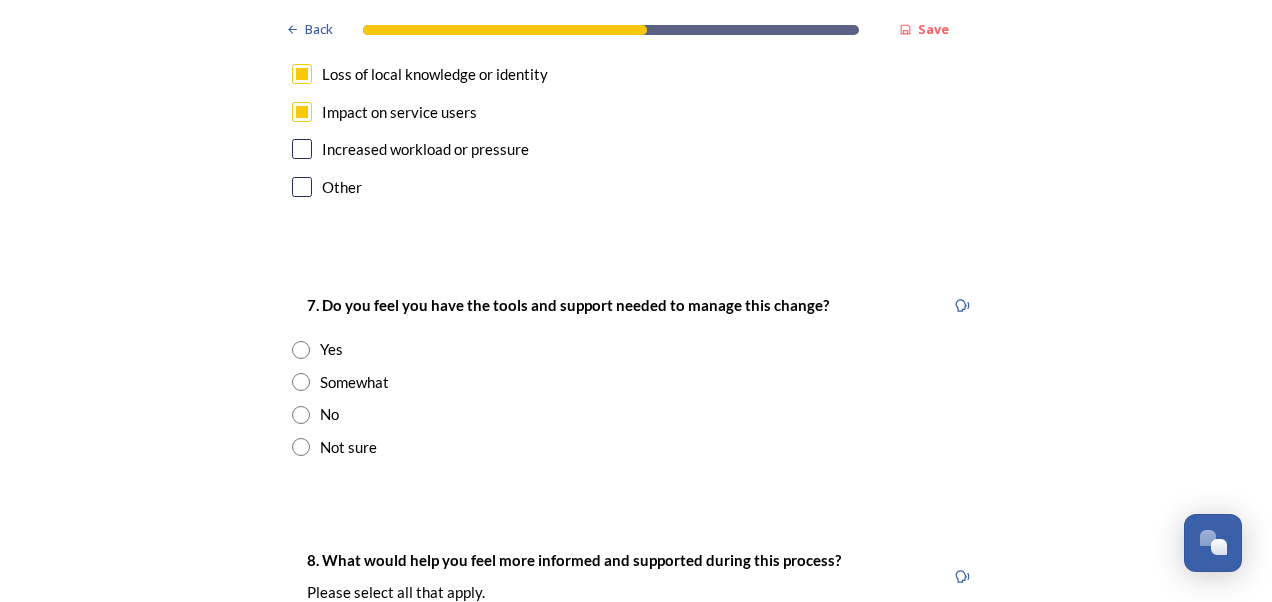 scroll, scrollTop: 4100, scrollLeft: 0, axis: vertical 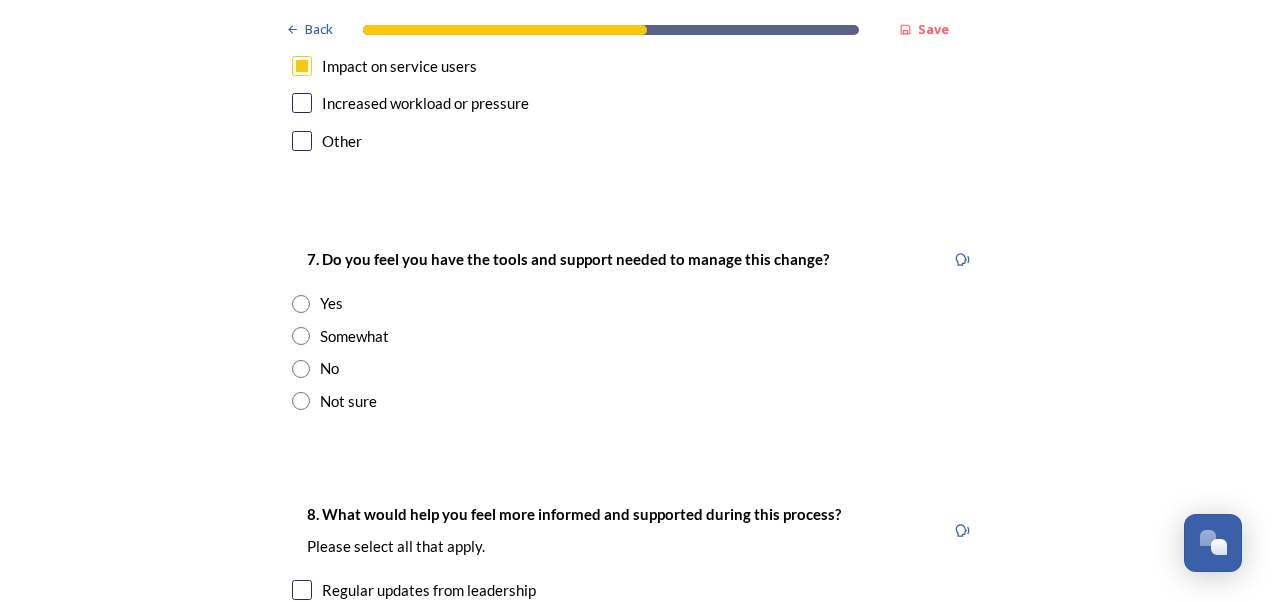 click at bounding box center [301, 401] 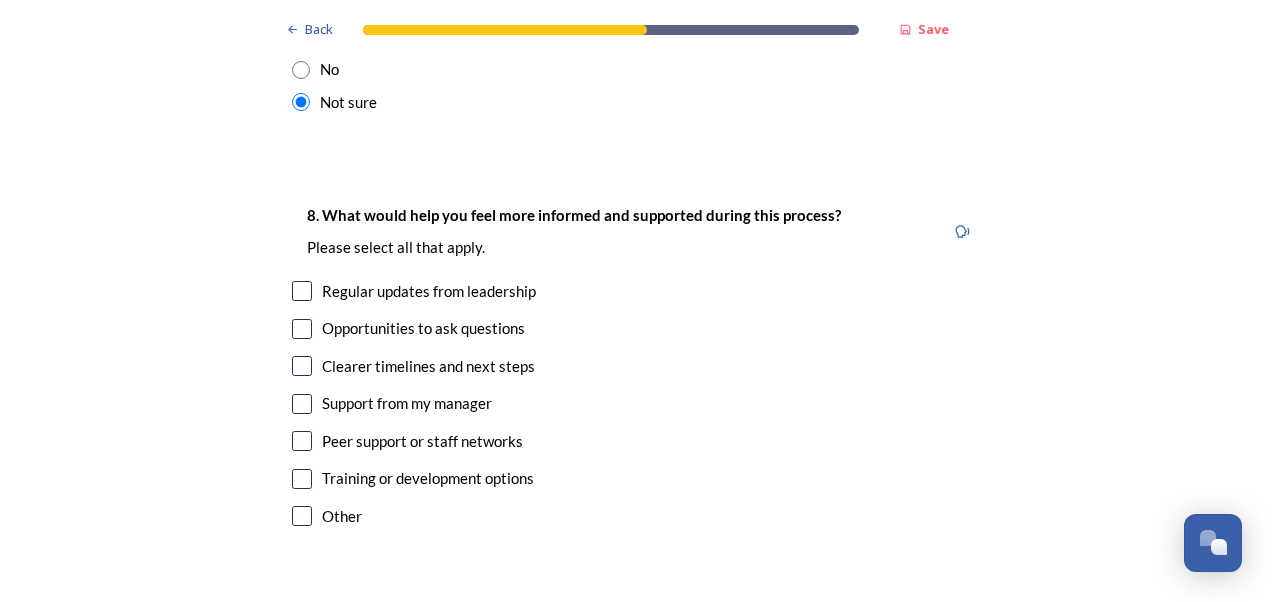 scroll, scrollTop: 4400, scrollLeft: 0, axis: vertical 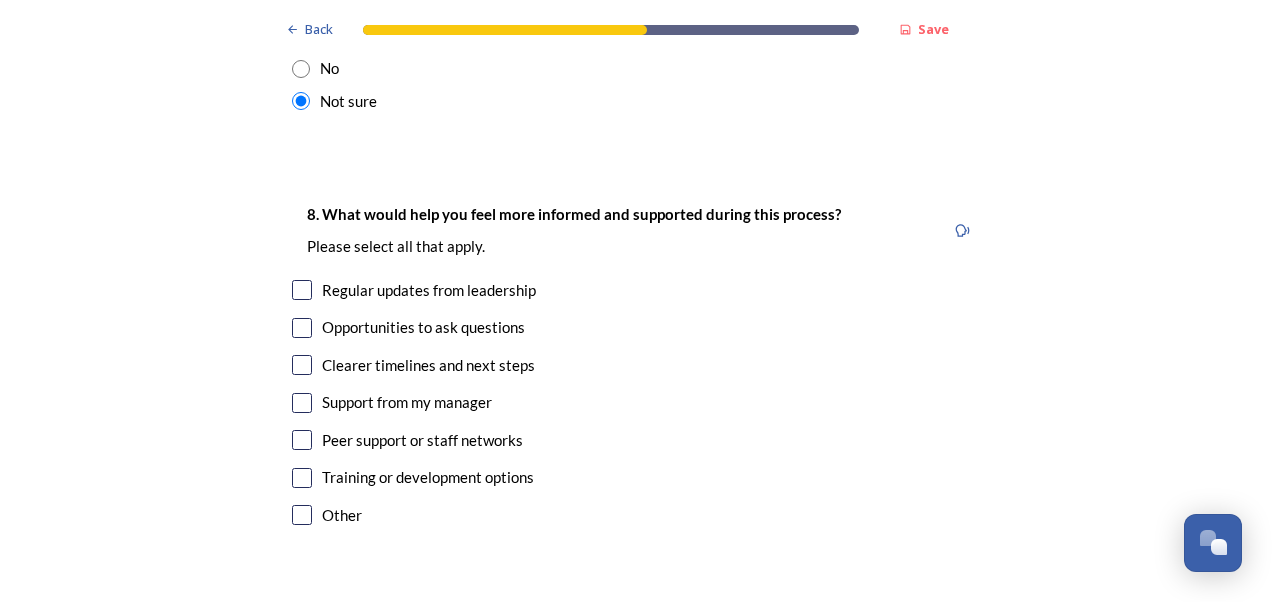 click at bounding box center [302, 290] 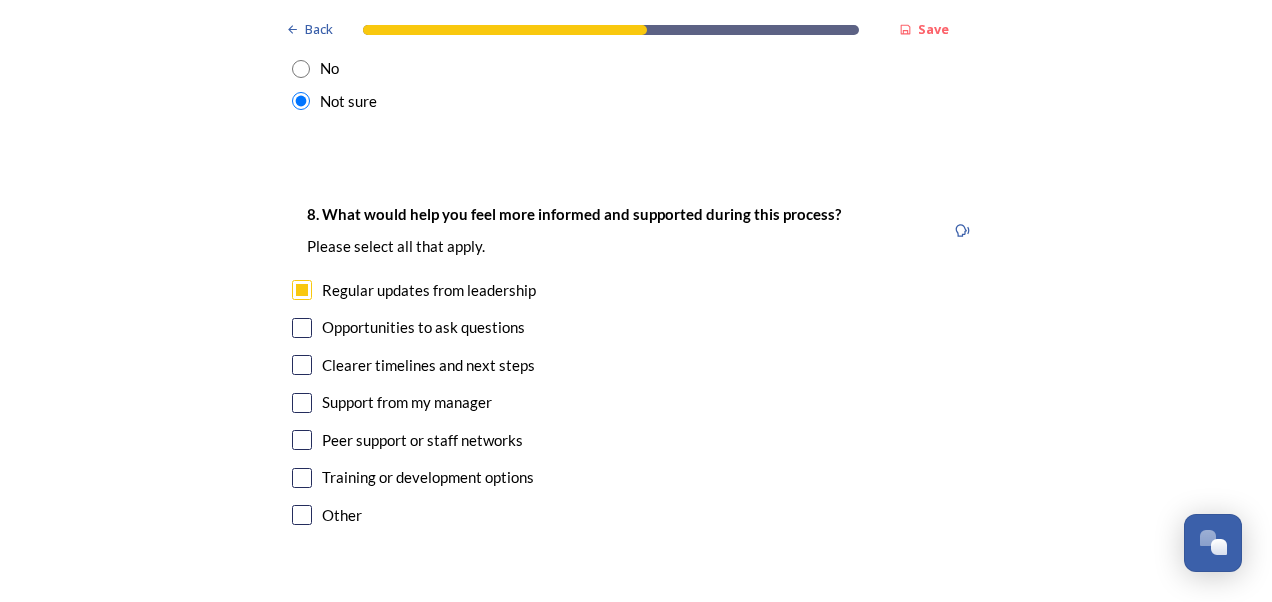 click at bounding box center [302, 328] 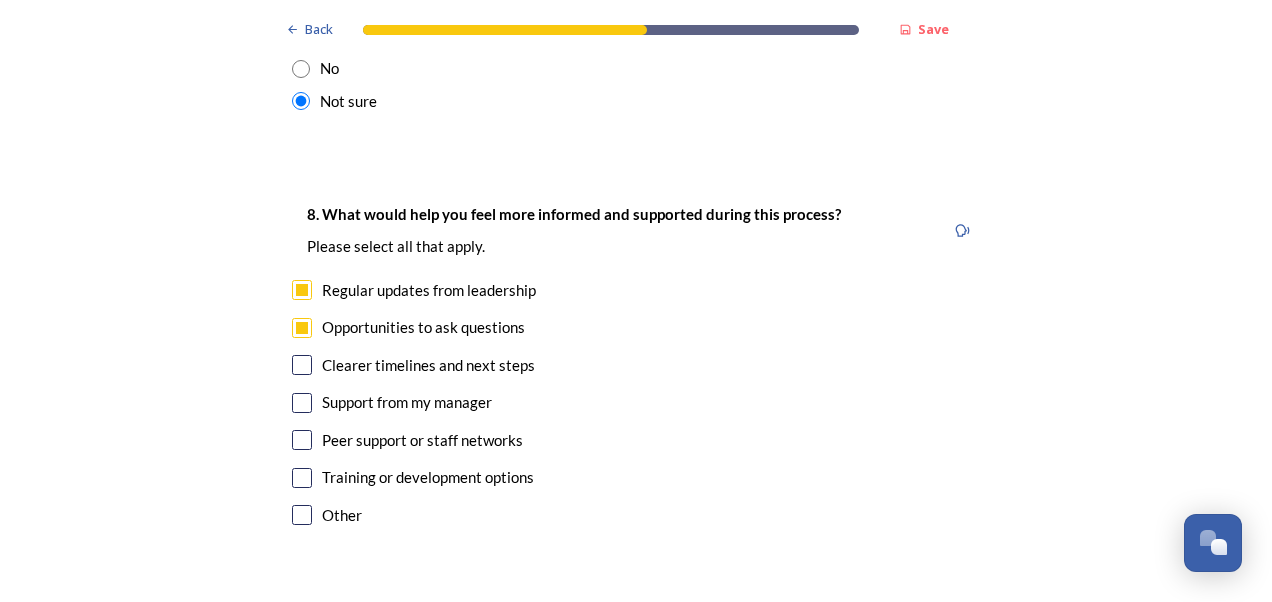 click at bounding box center (302, 365) 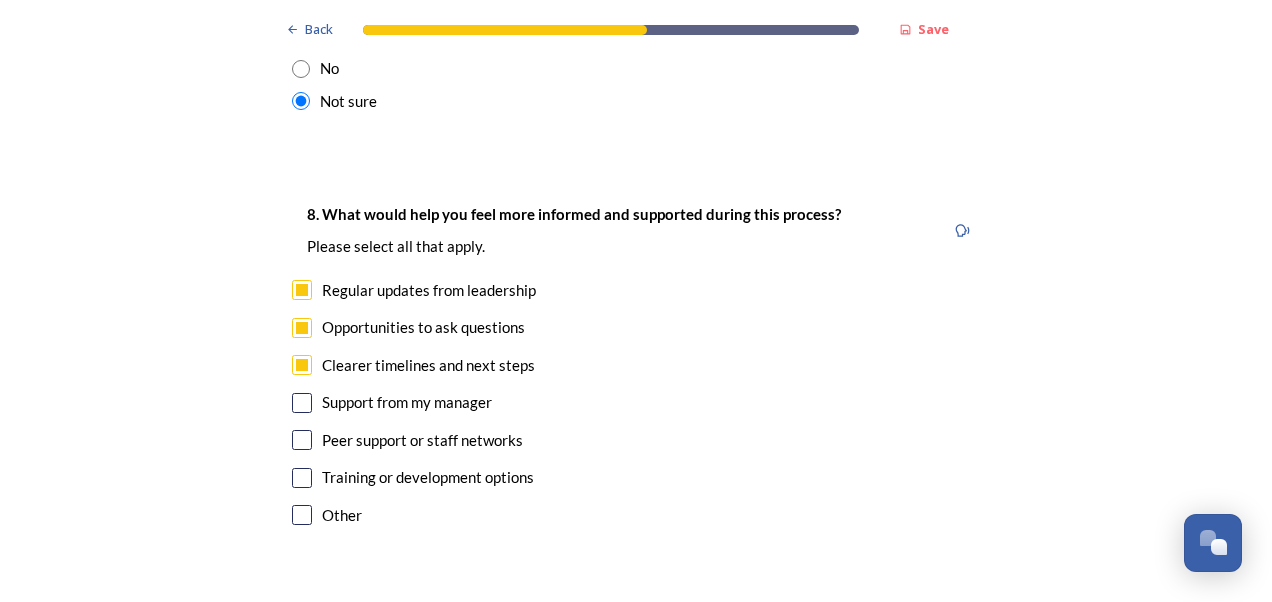 click at bounding box center (302, 440) 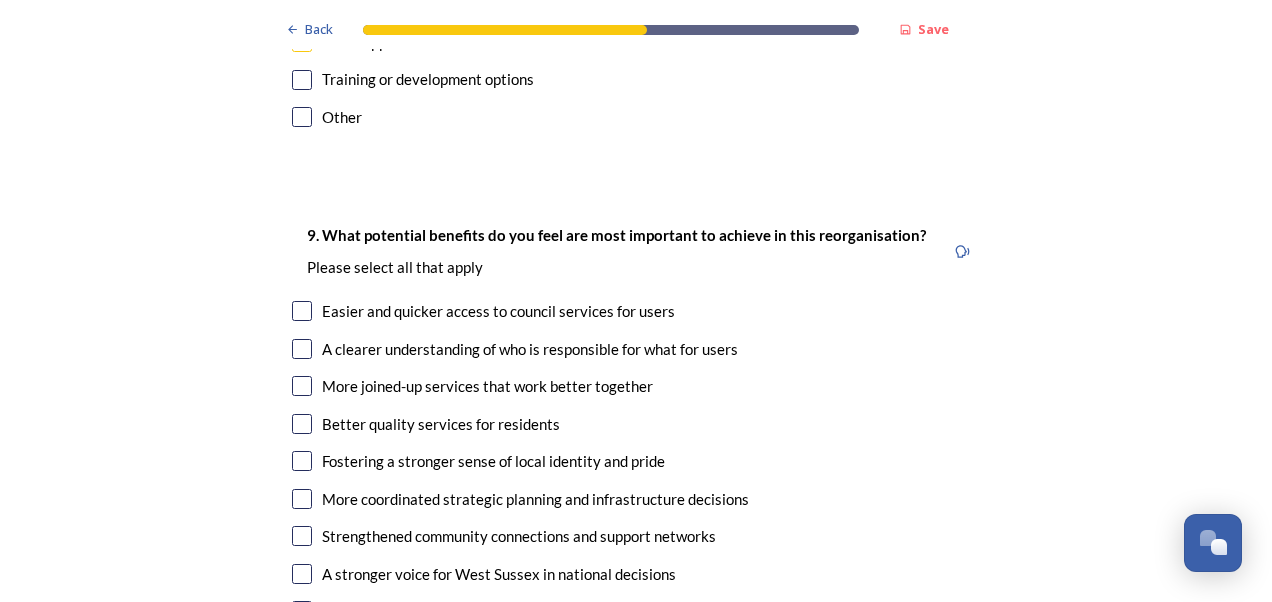 scroll, scrollTop: 4800, scrollLeft: 0, axis: vertical 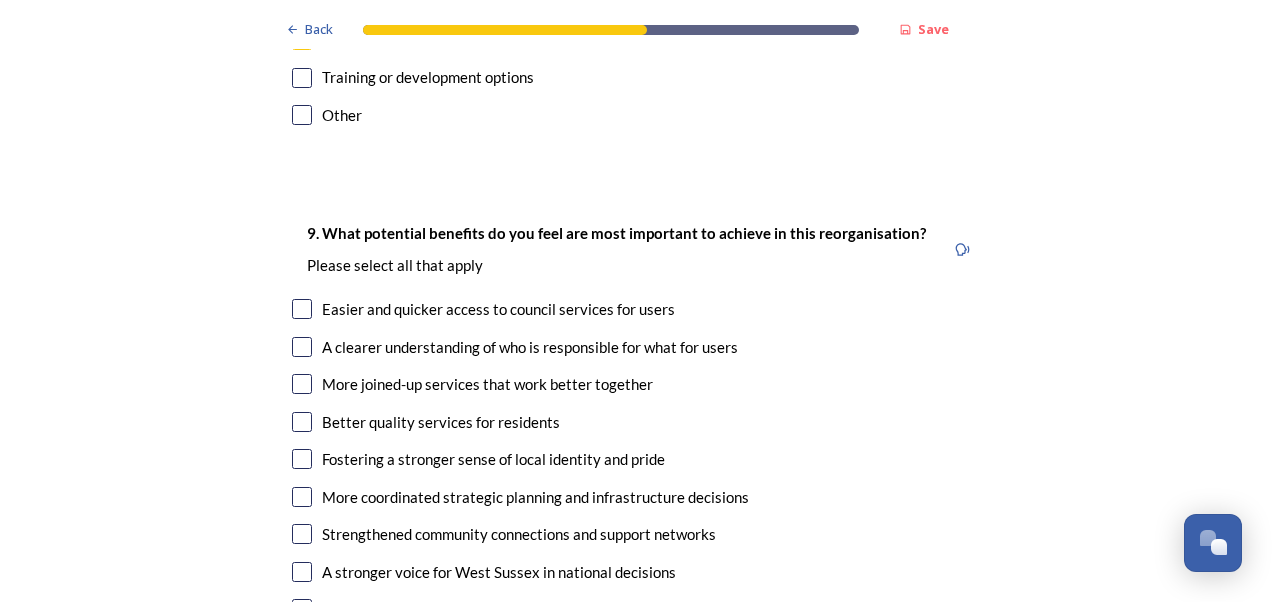 click at bounding box center (302, 309) 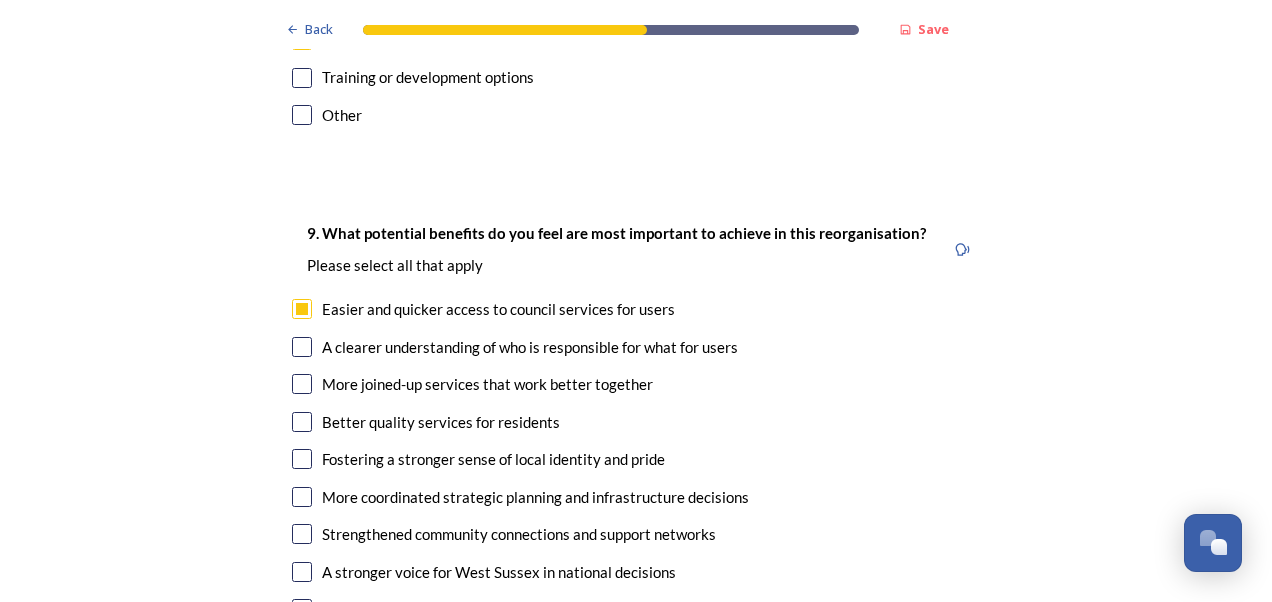 click at bounding box center [302, 347] 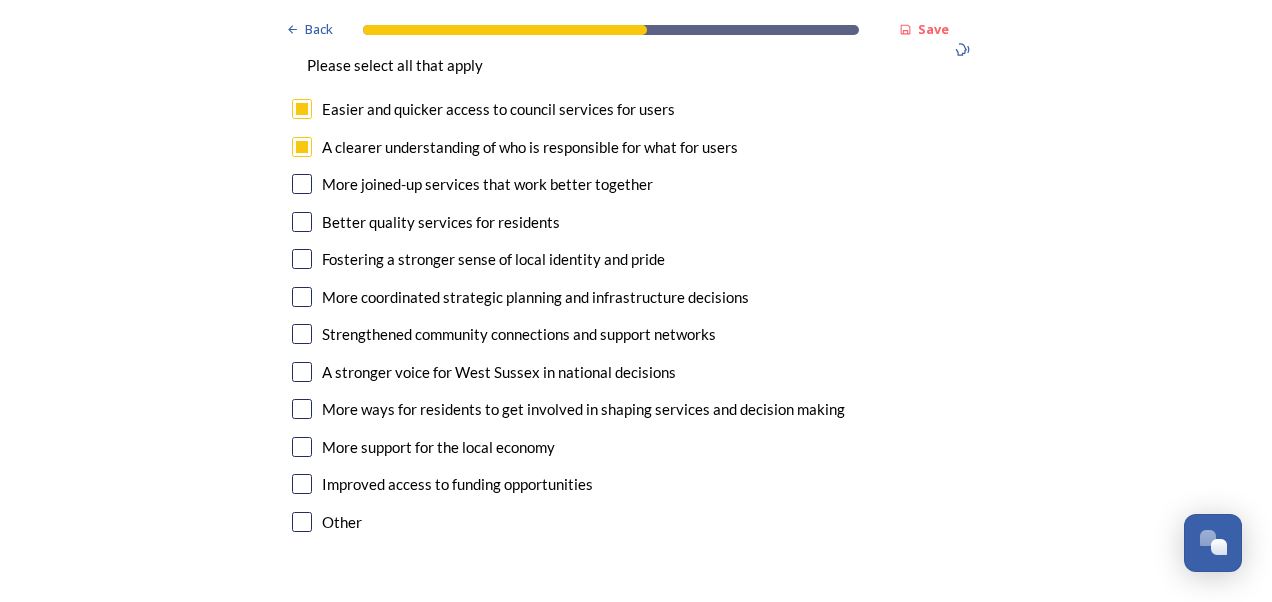 scroll, scrollTop: 4900, scrollLeft: 0, axis: vertical 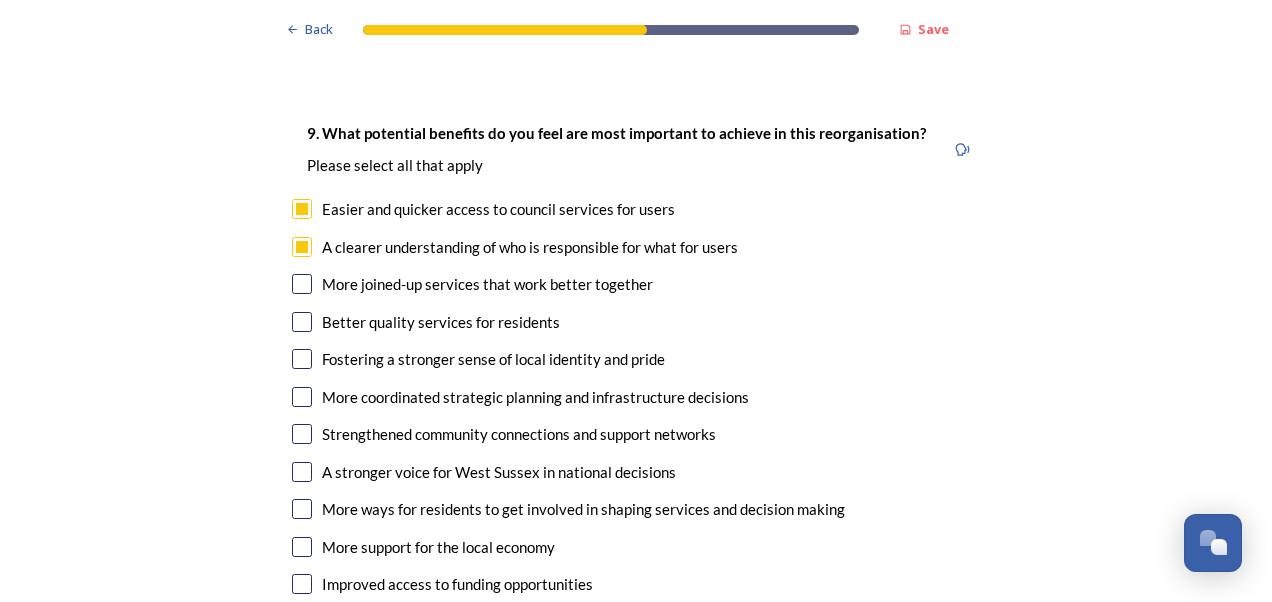 click at bounding box center (302, 322) 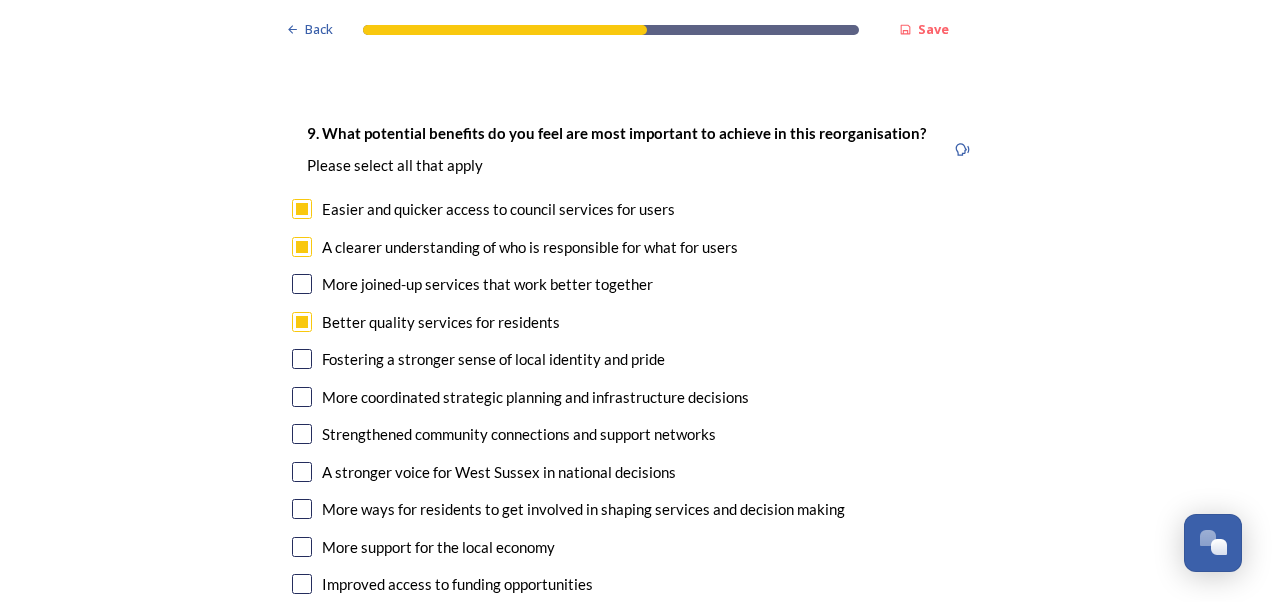 click at bounding box center (302, 397) 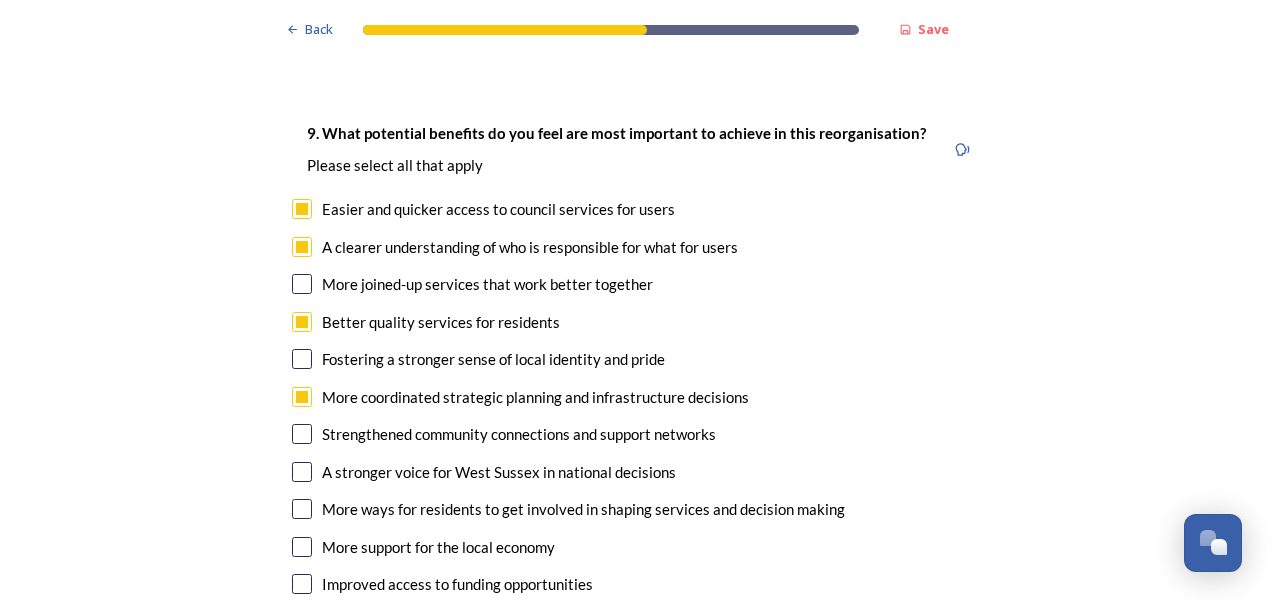 click on "Strengthened community connections and support networks" at bounding box center [636, 434] 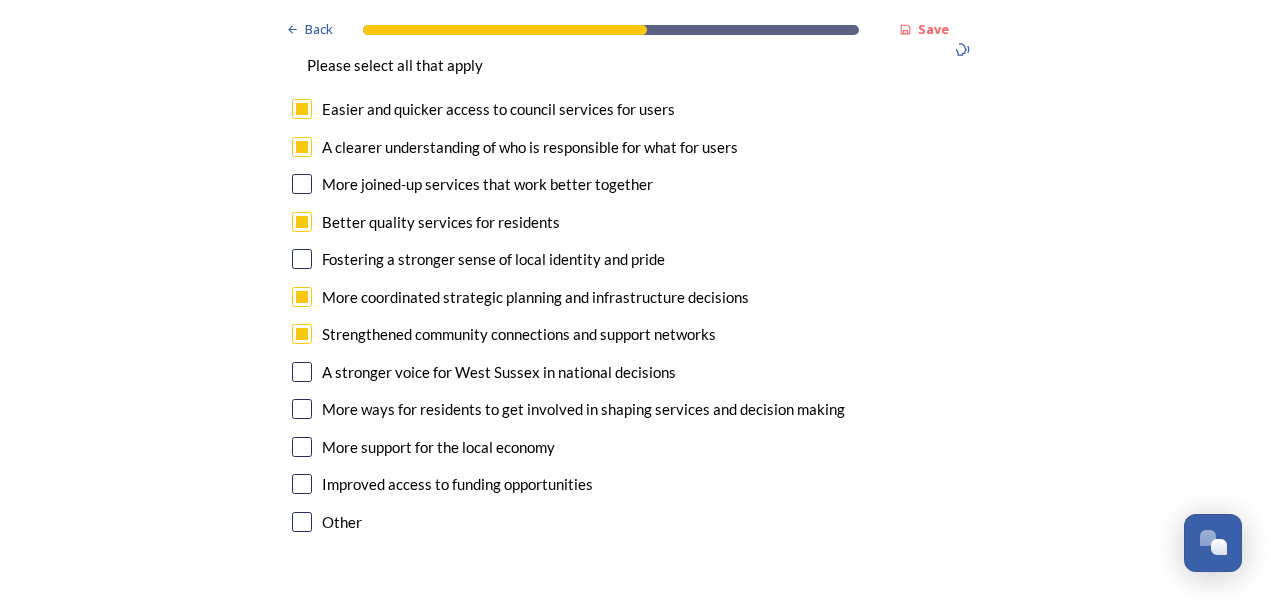 scroll, scrollTop: 5100, scrollLeft: 0, axis: vertical 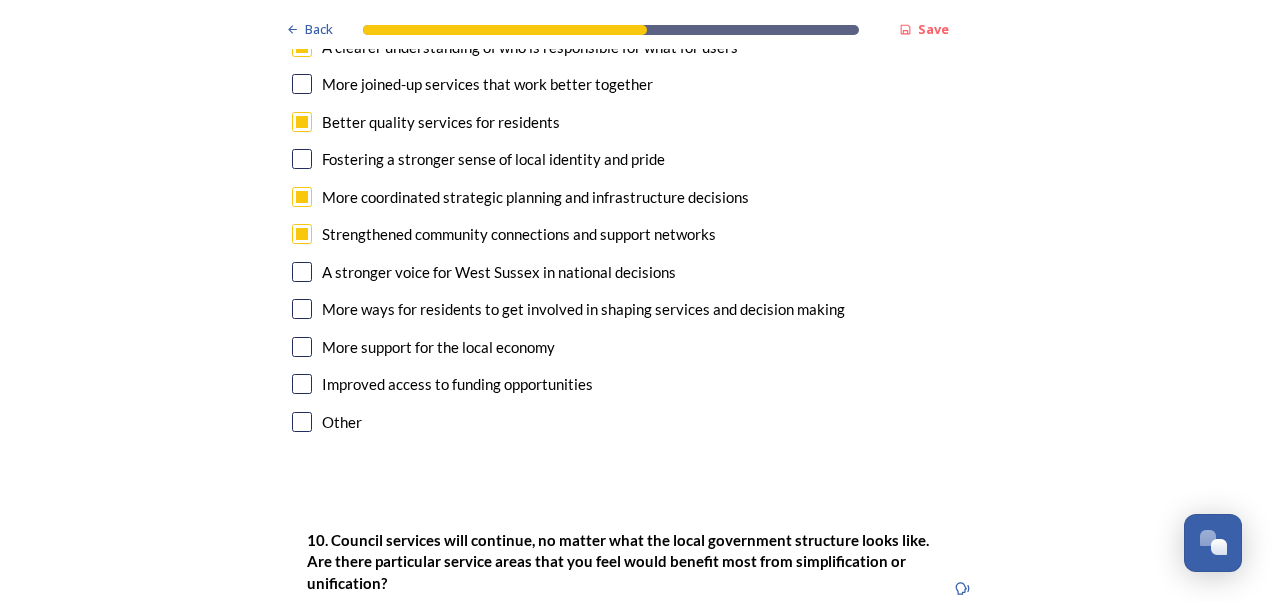 click at bounding box center (302, 347) 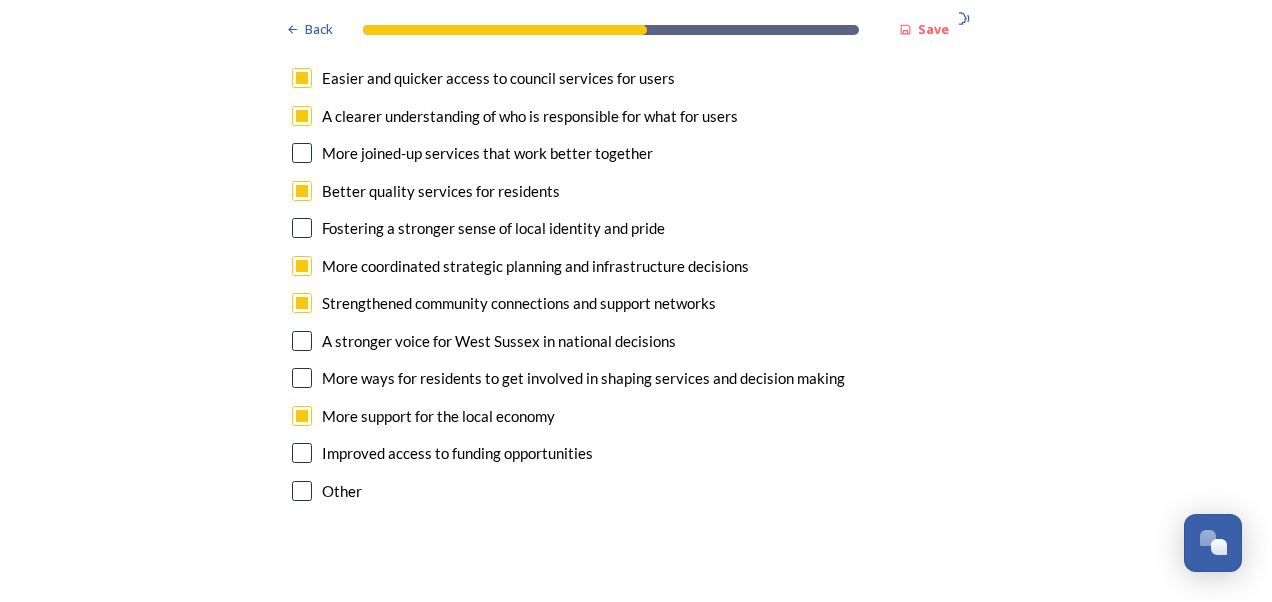 scroll, scrollTop: 5000, scrollLeft: 0, axis: vertical 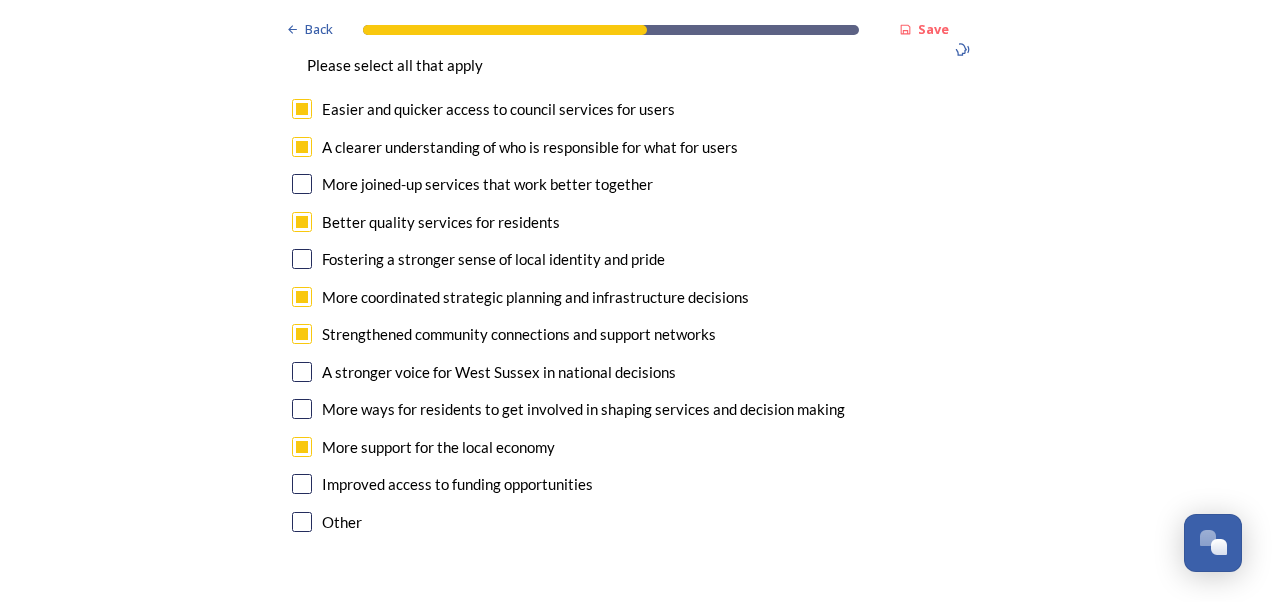 click at bounding box center [302, 184] 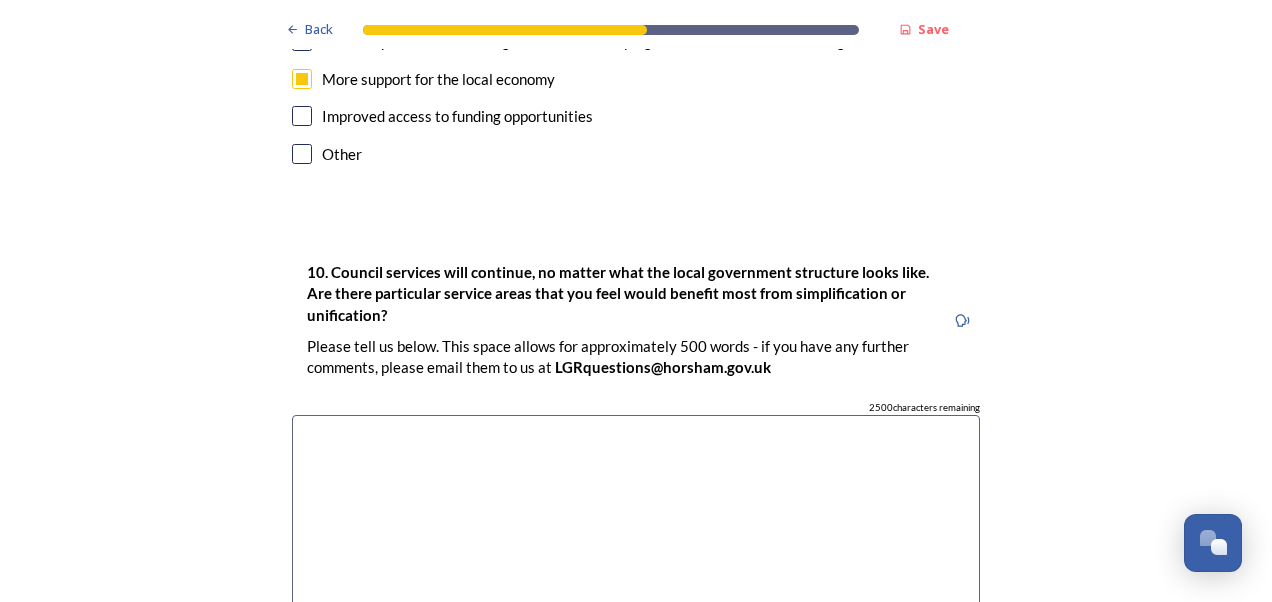 scroll, scrollTop: 5400, scrollLeft: 0, axis: vertical 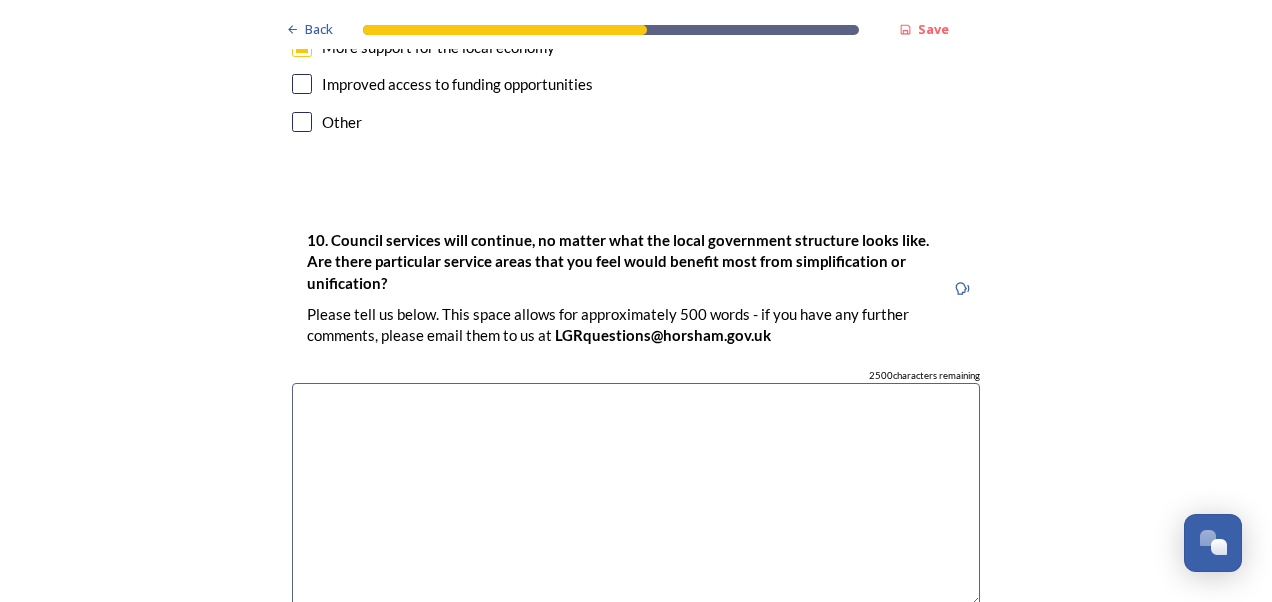 click at bounding box center [636, 495] 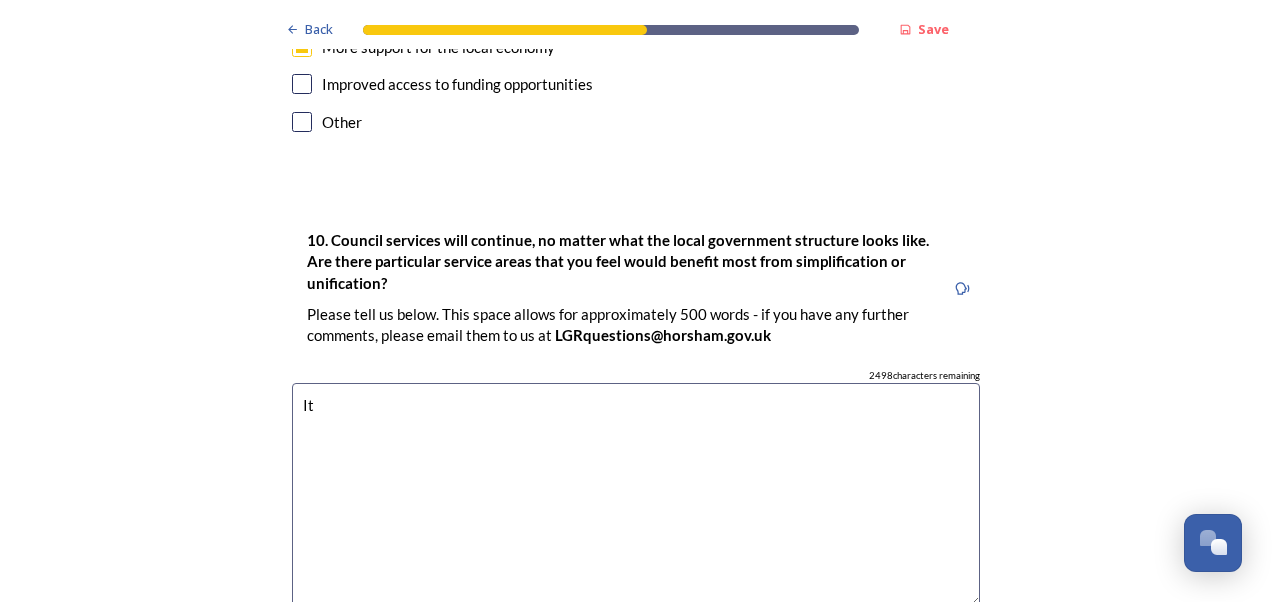 type on "I" 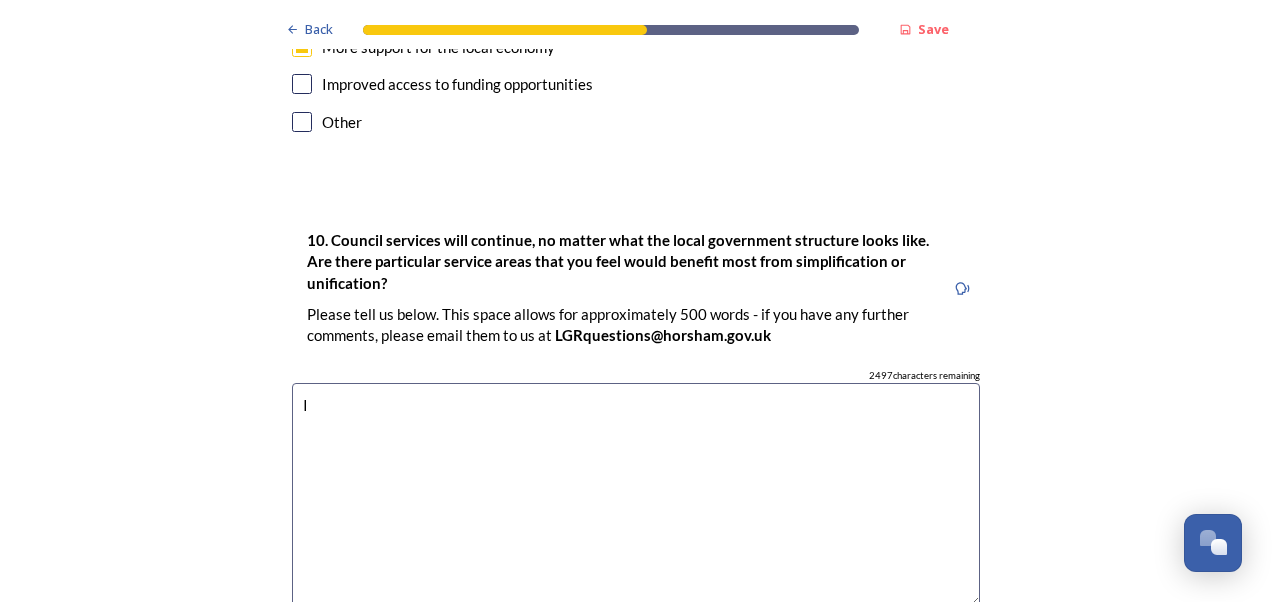 type on "I" 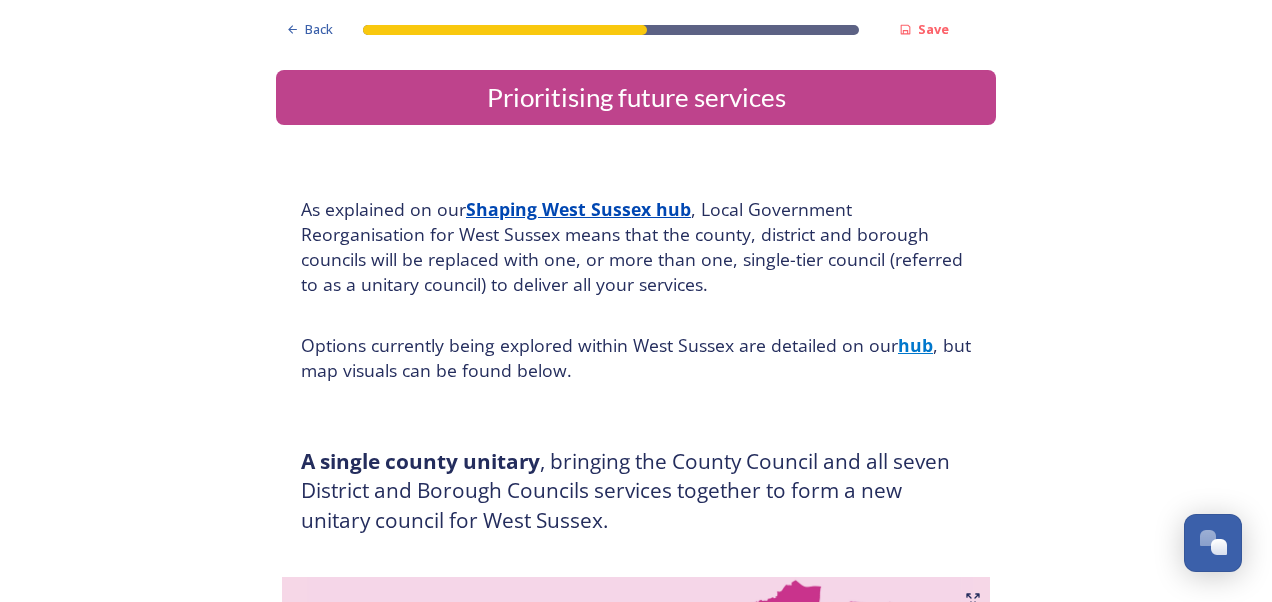 scroll, scrollTop: 400, scrollLeft: 0, axis: vertical 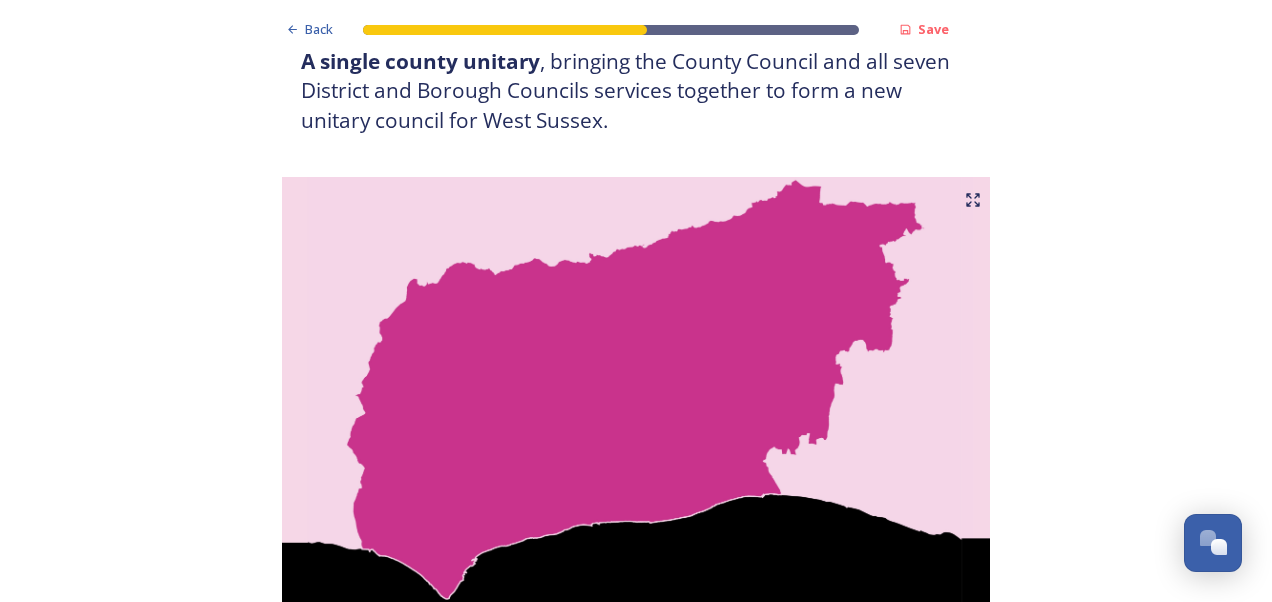 type on "I have no comment" 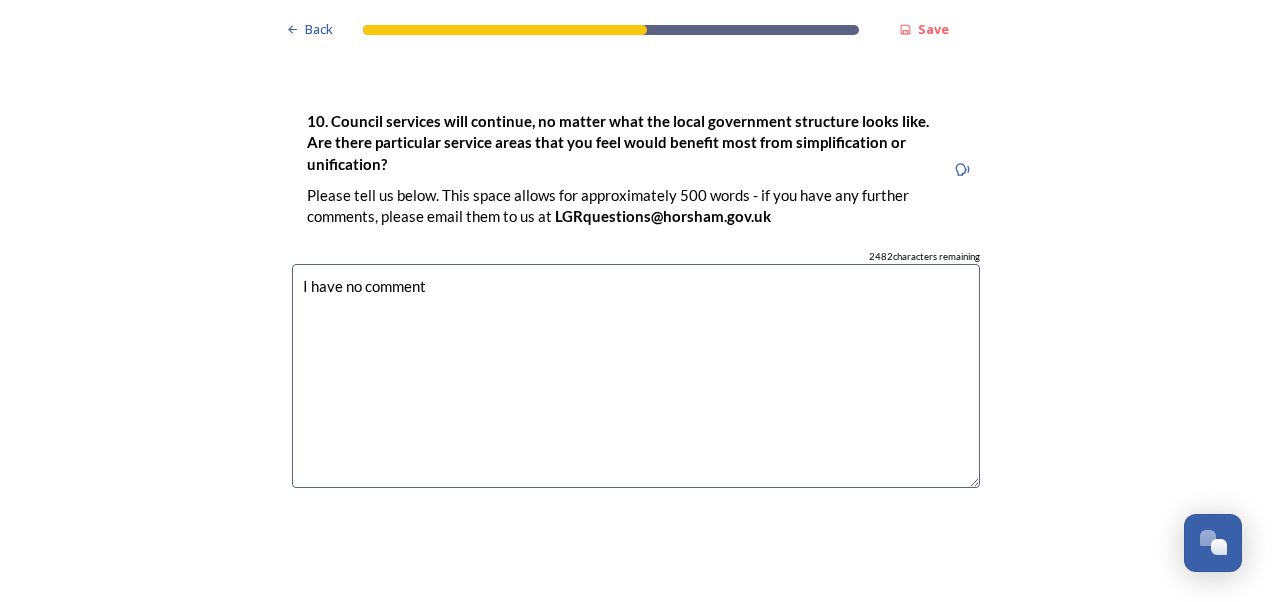scroll, scrollTop: 5600, scrollLeft: 0, axis: vertical 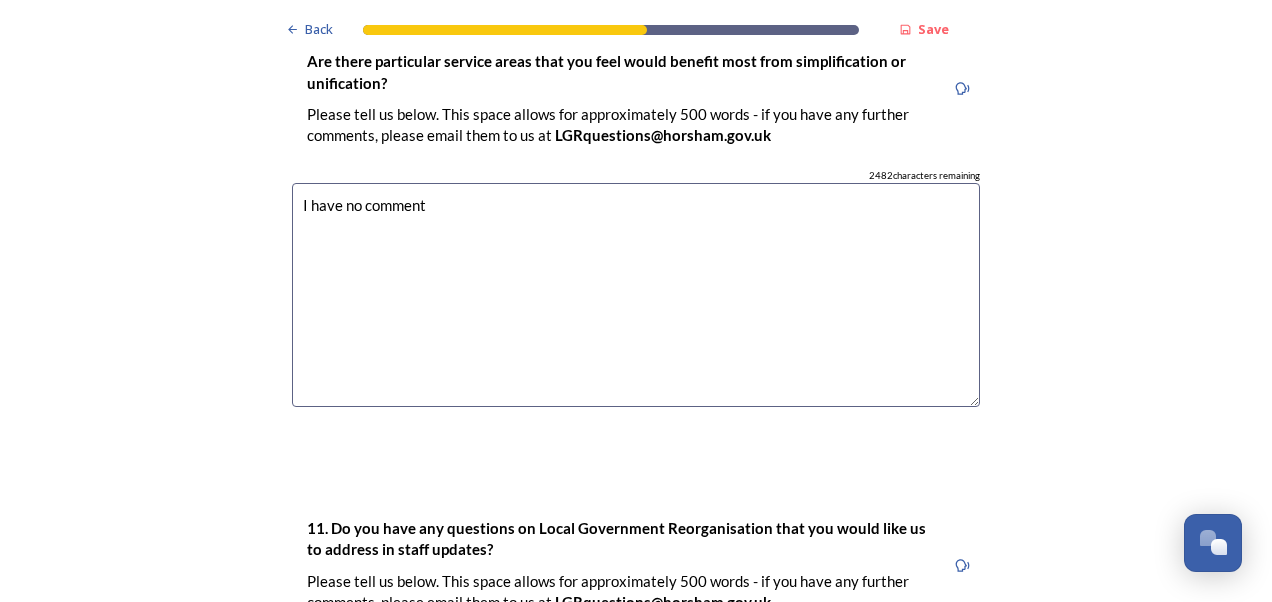 click on "I have no comment" at bounding box center [636, 295] 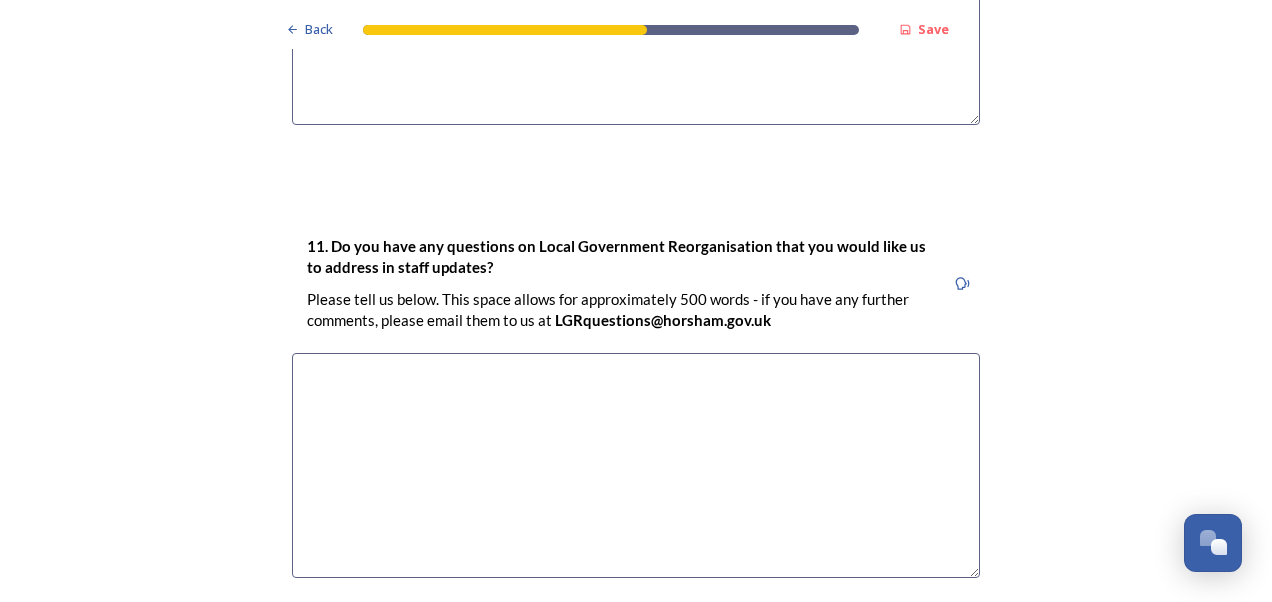 scroll, scrollTop: 6000, scrollLeft: 0, axis: vertical 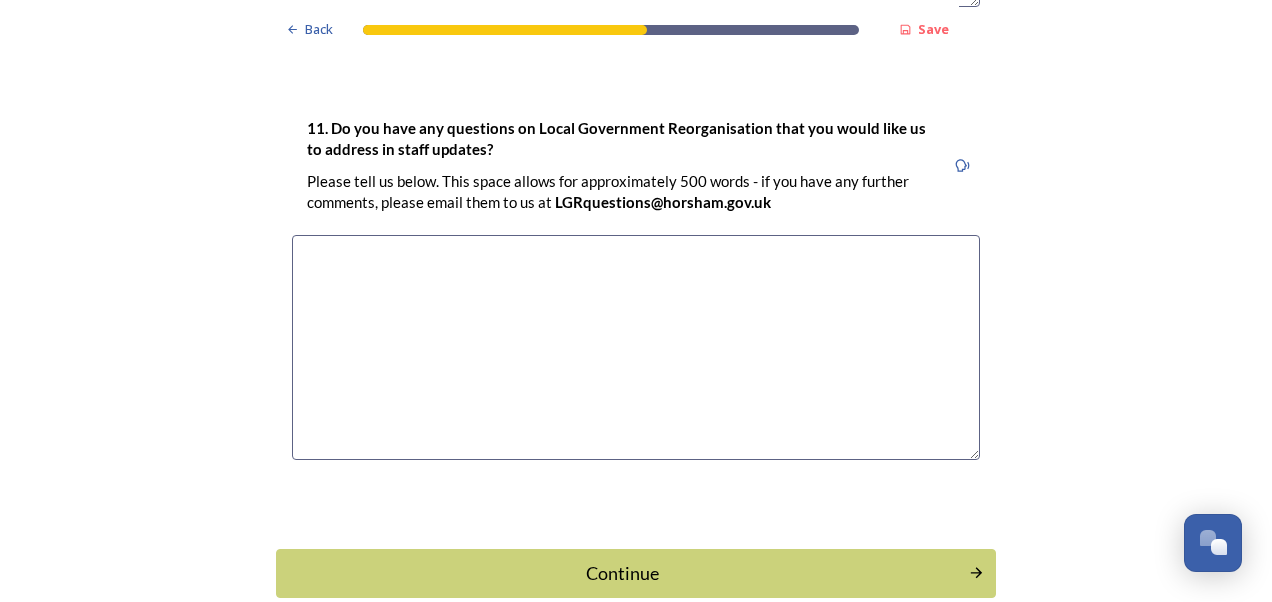 drag, startPoint x: 364, startPoint y: 251, endPoint x: 946, endPoint y: 303, distance: 584.3184 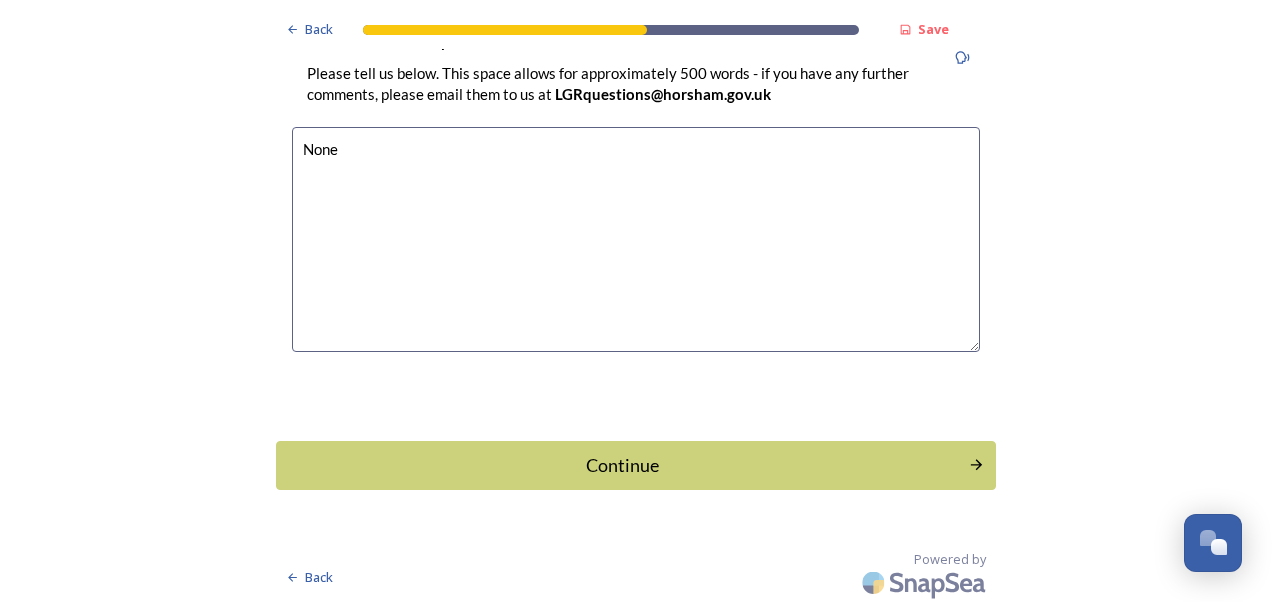 scroll, scrollTop: 6110, scrollLeft: 0, axis: vertical 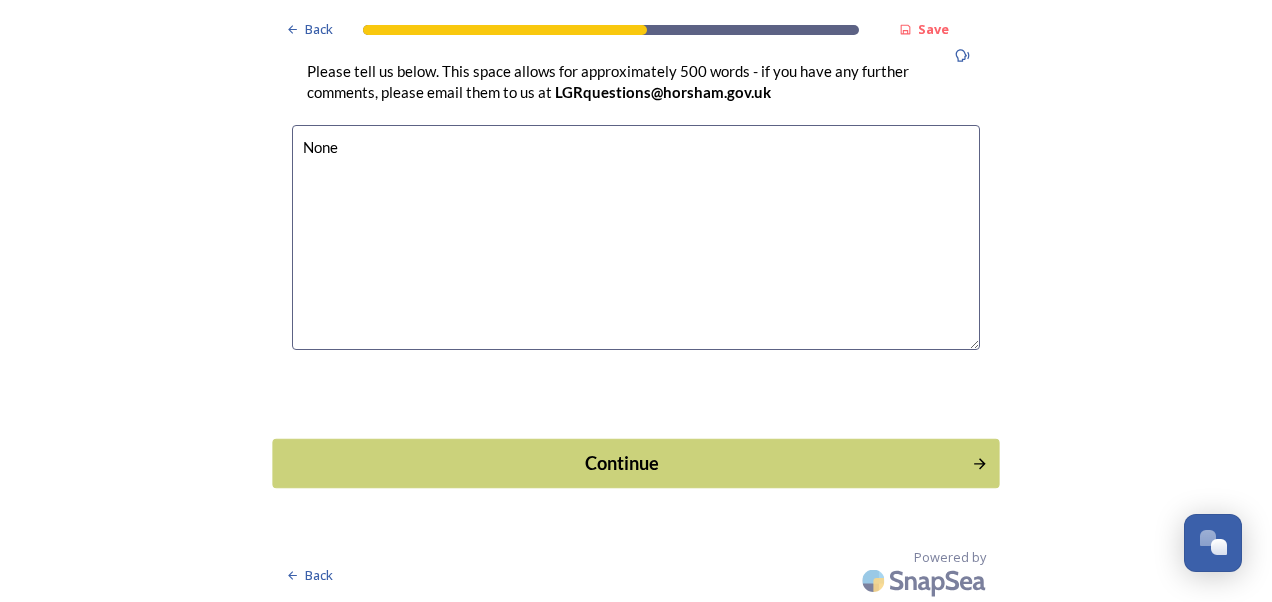 type on "None" 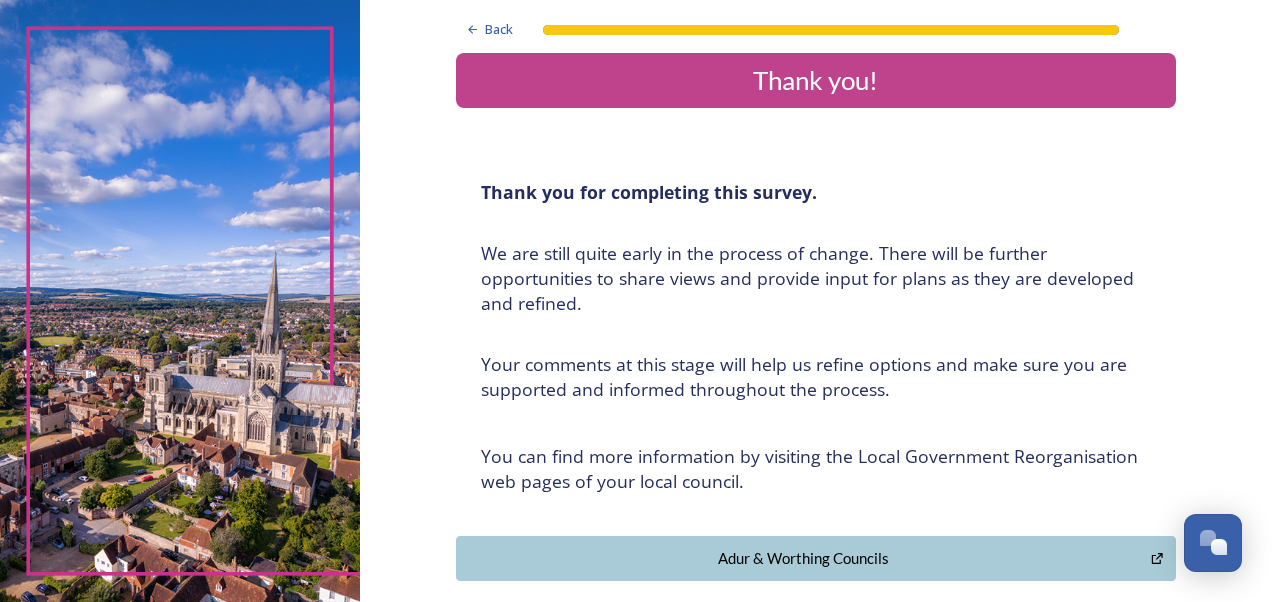 scroll, scrollTop: 0, scrollLeft: 0, axis: both 